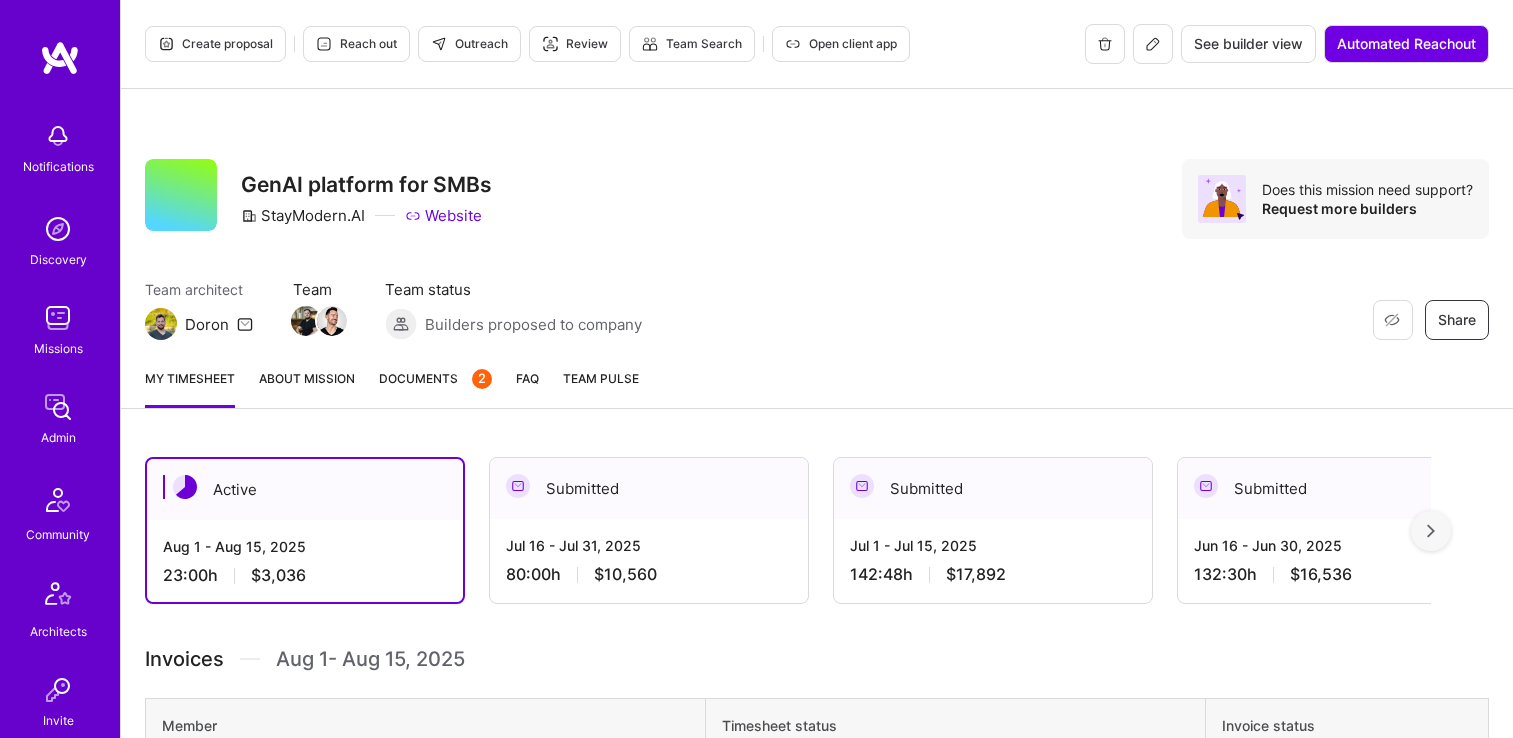 scroll, scrollTop: 0, scrollLeft: 0, axis: both 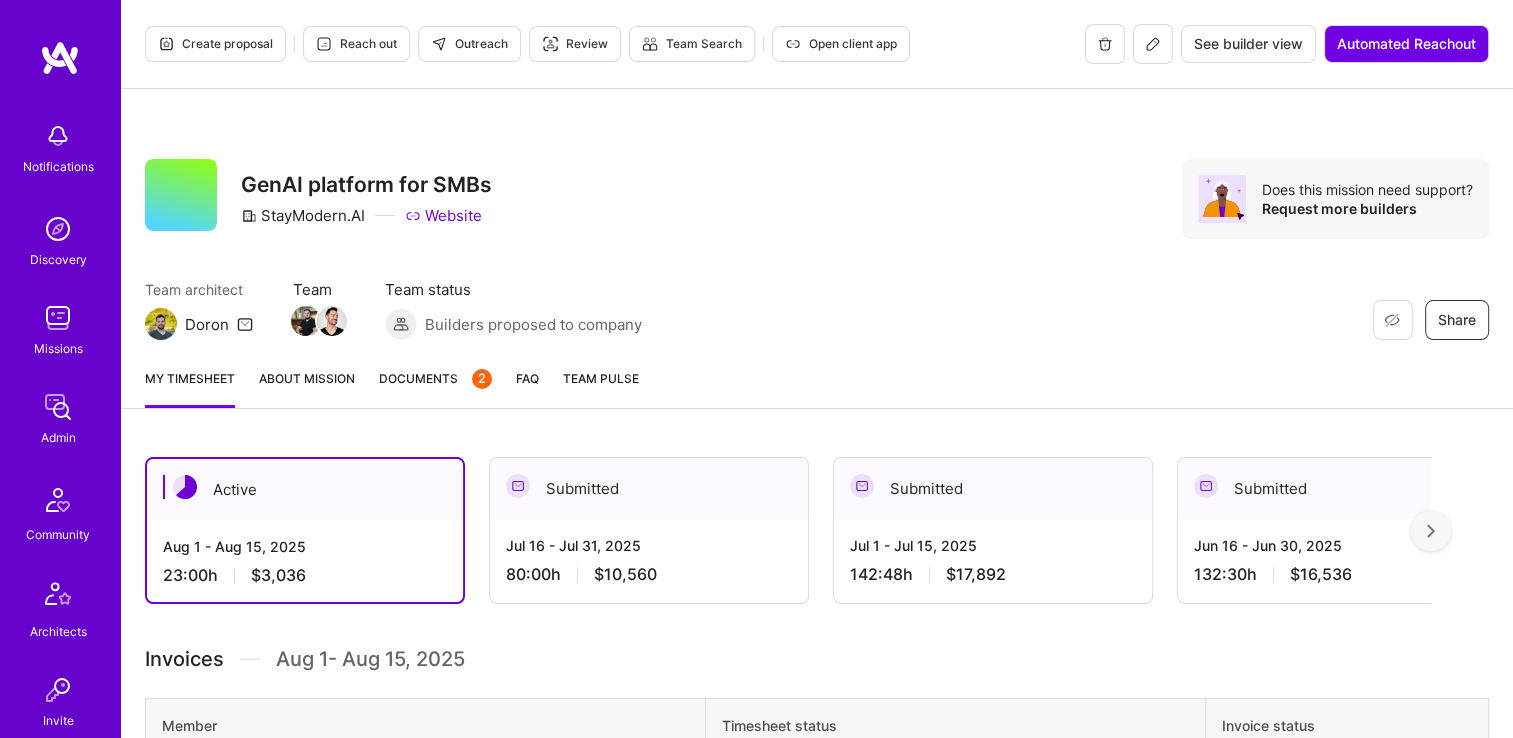 click on "Jul 16 - Jul 31, 2025 80:00 h    $10,560" at bounding box center (649, 560) 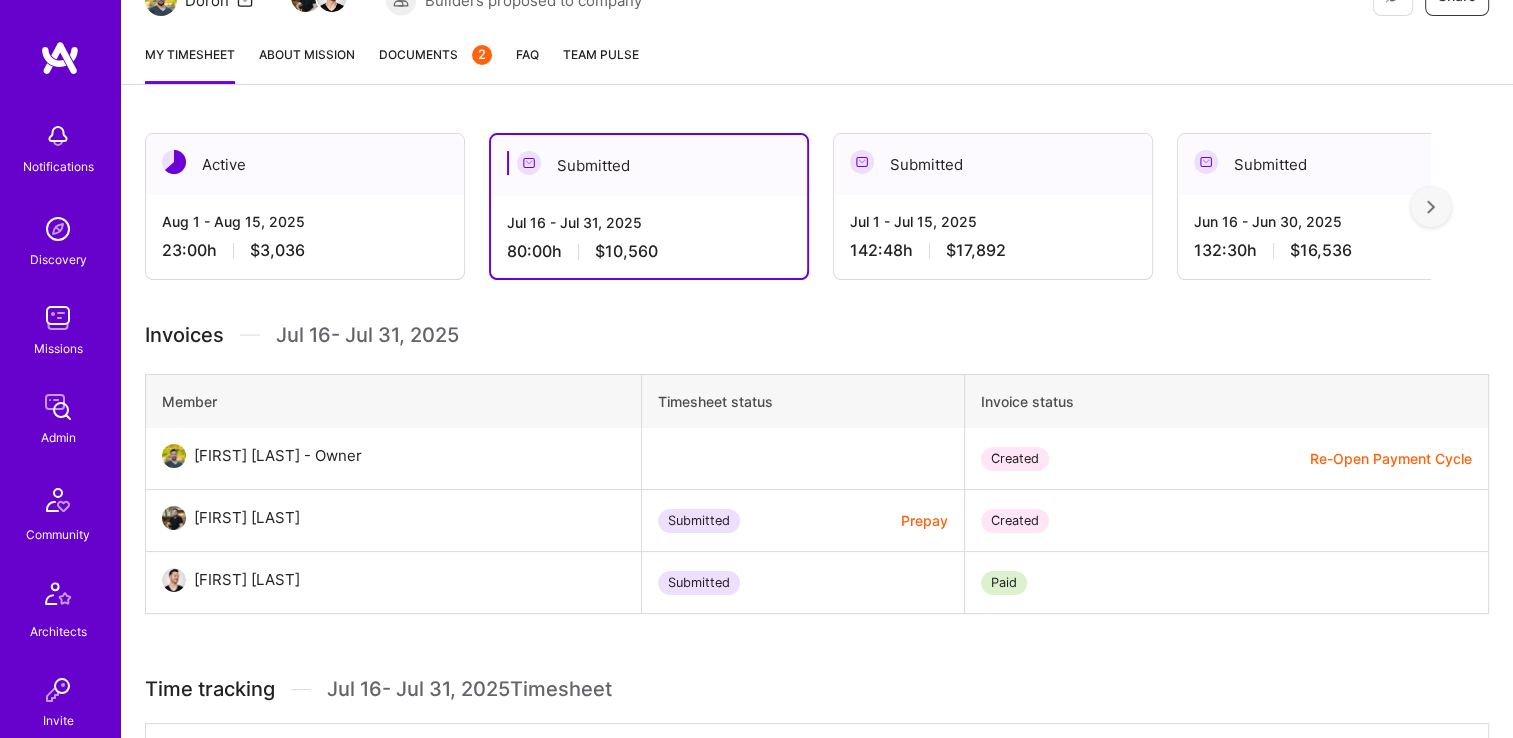 scroll, scrollTop: 100, scrollLeft: 0, axis: vertical 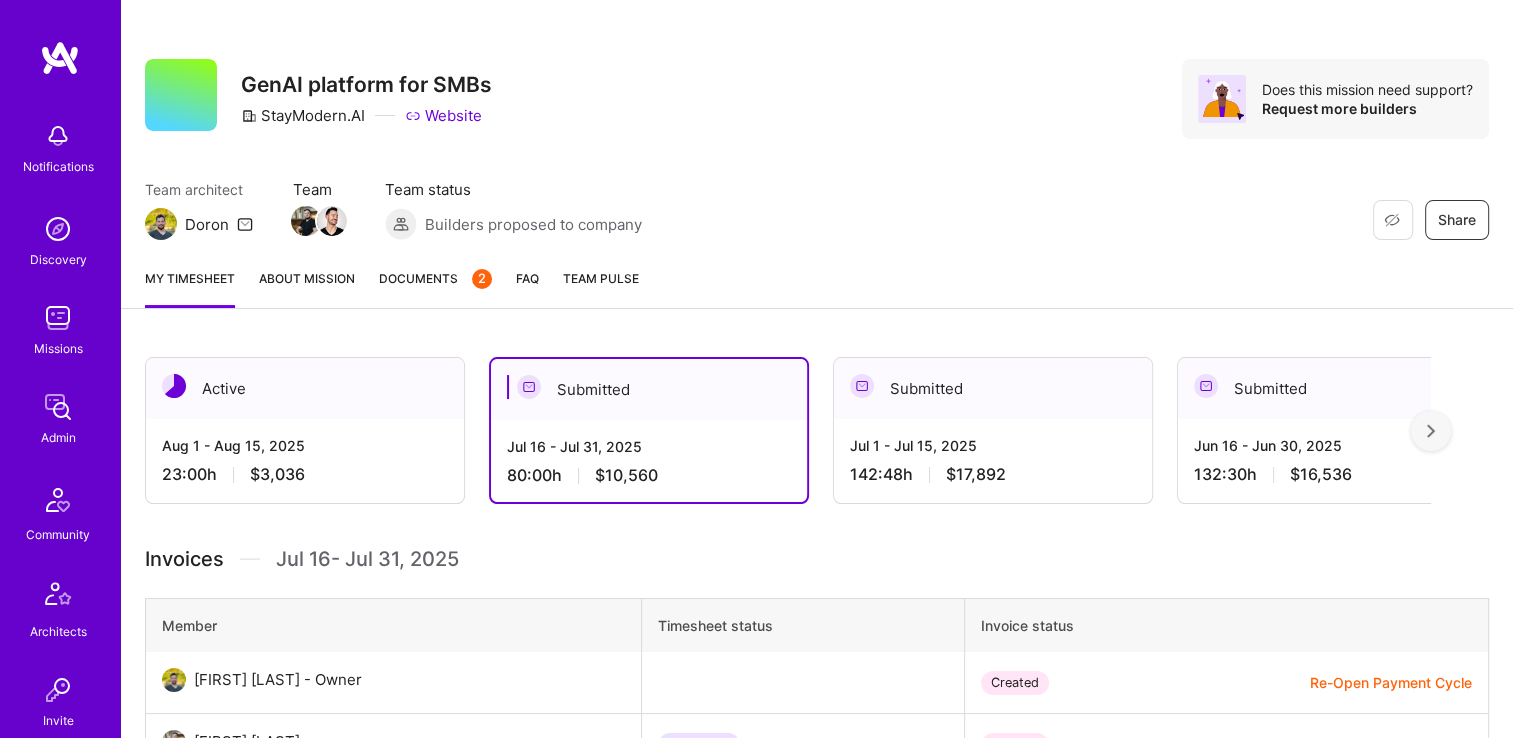 click on "Re-Open Payment Cycle" at bounding box center [1391, 682] 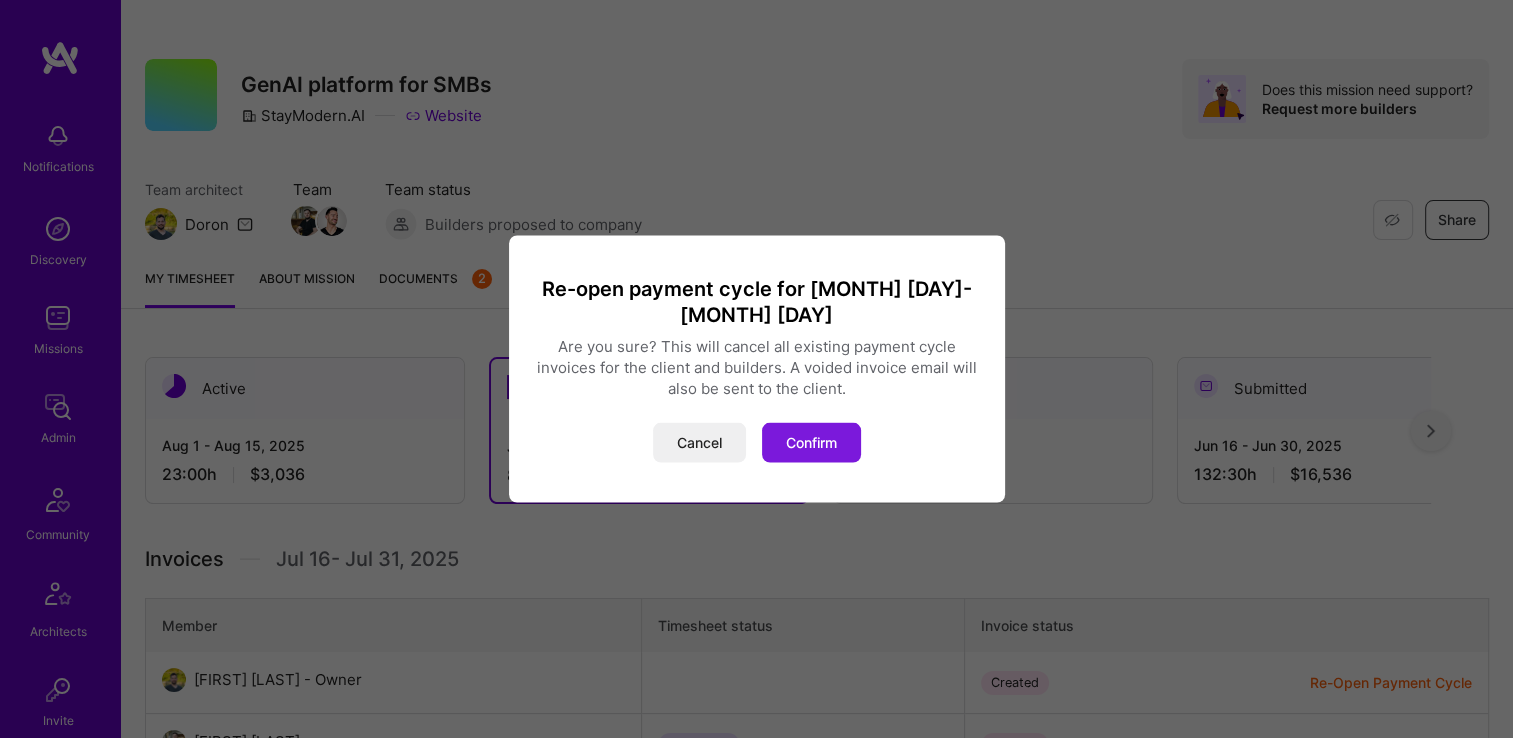 click on "Confirm" at bounding box center (811, 443) 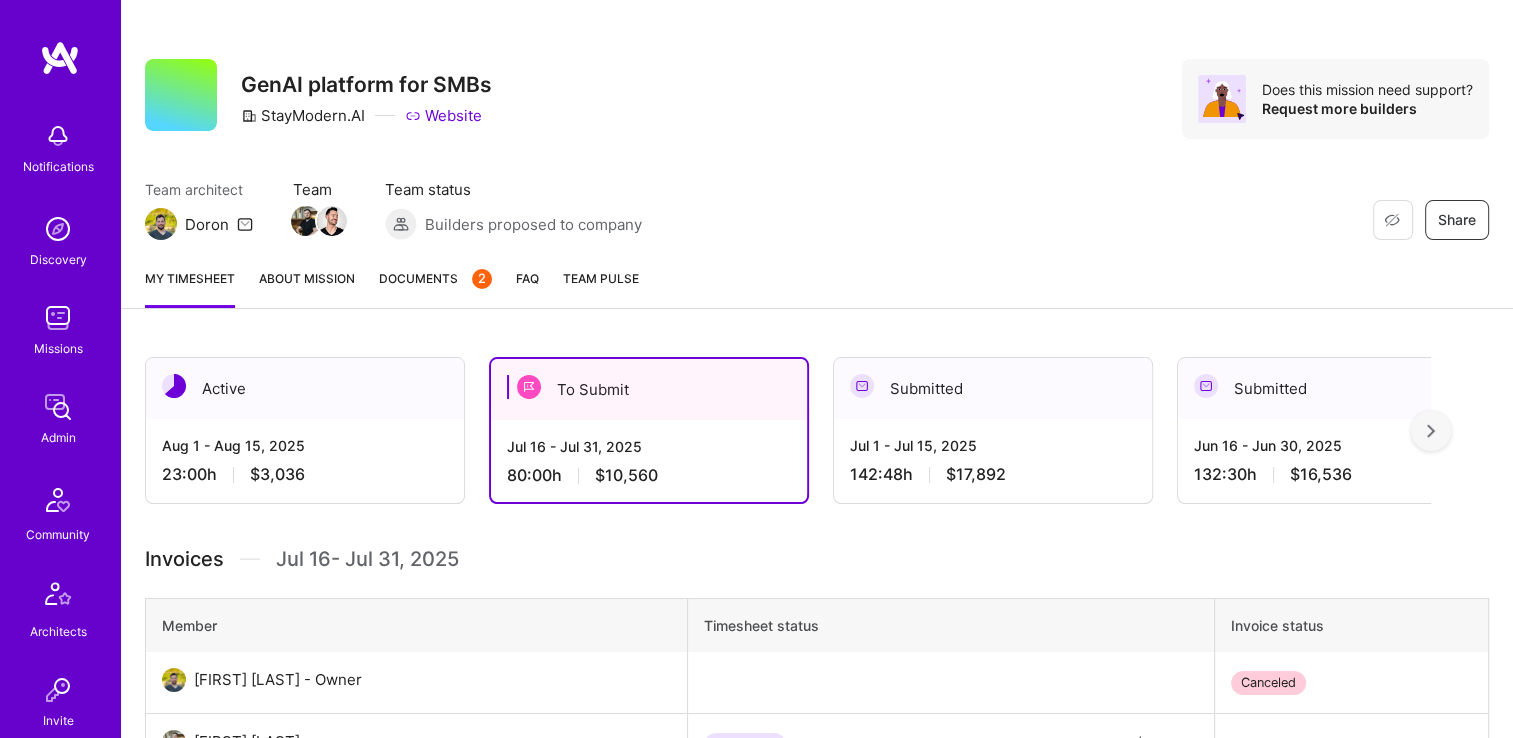 scroll, scrollTop: 400, scrollLeft: 0, axis: vertical 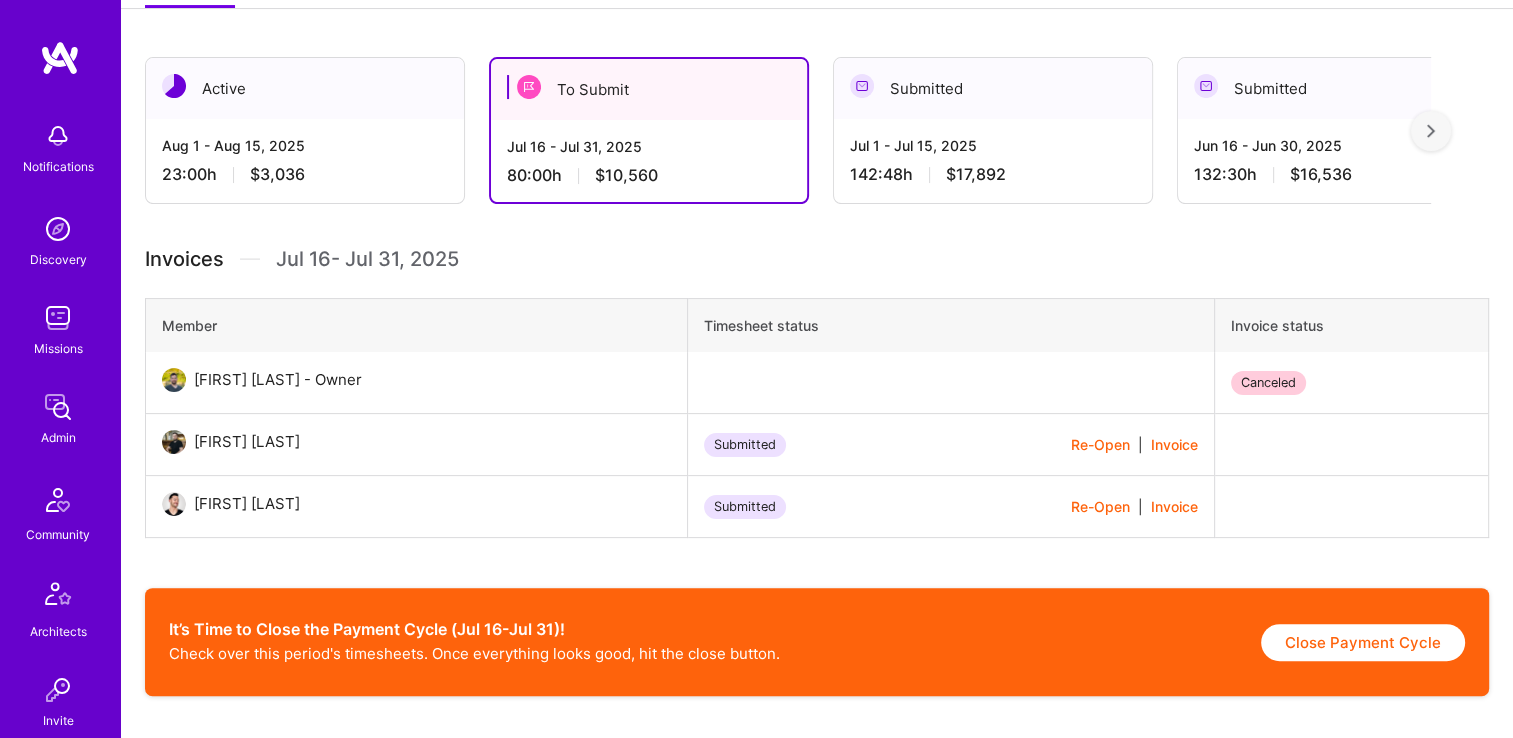 click on "Re-Open" at bounding box center [1100, 506] 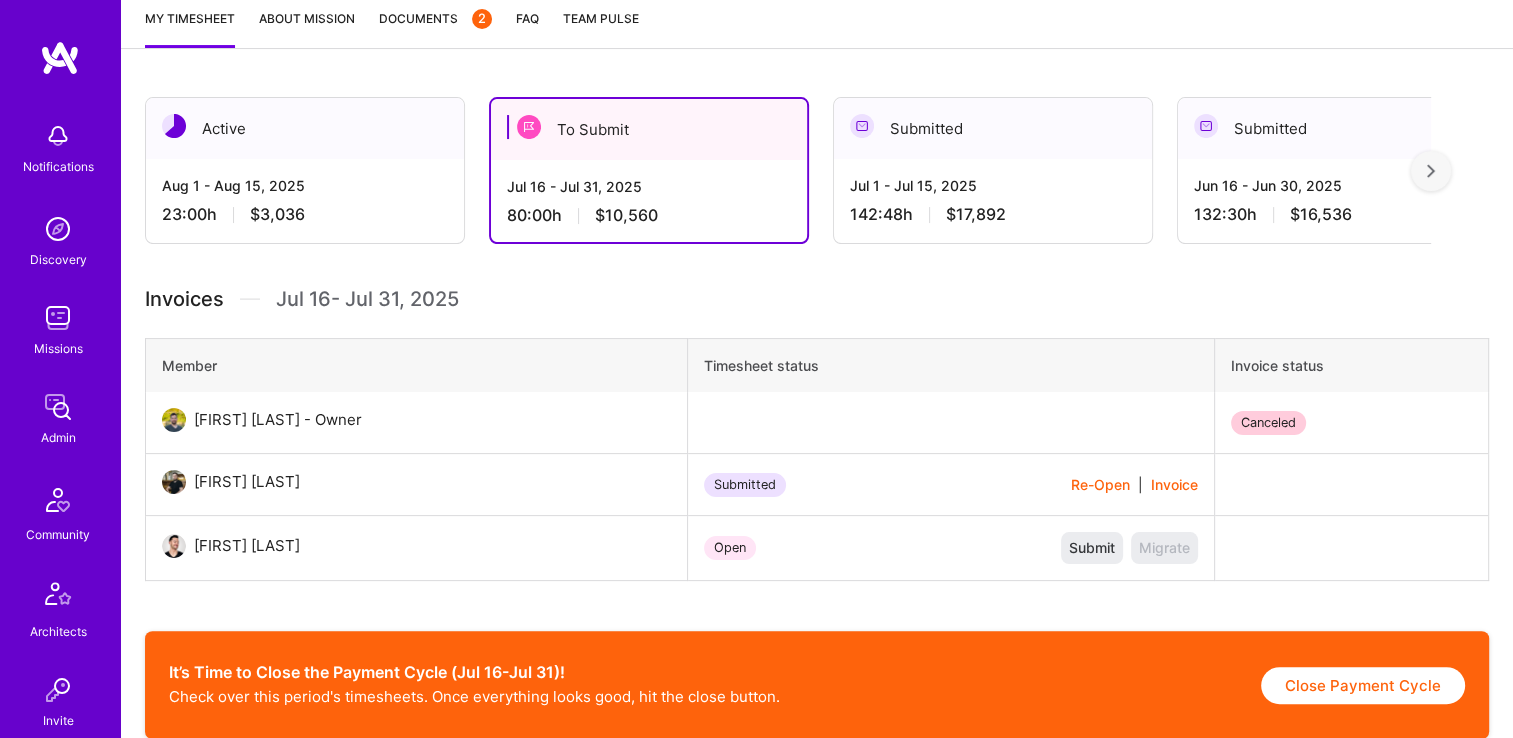 scroll, scrollTop: 100, scrollLeft: 0, axis: vertical 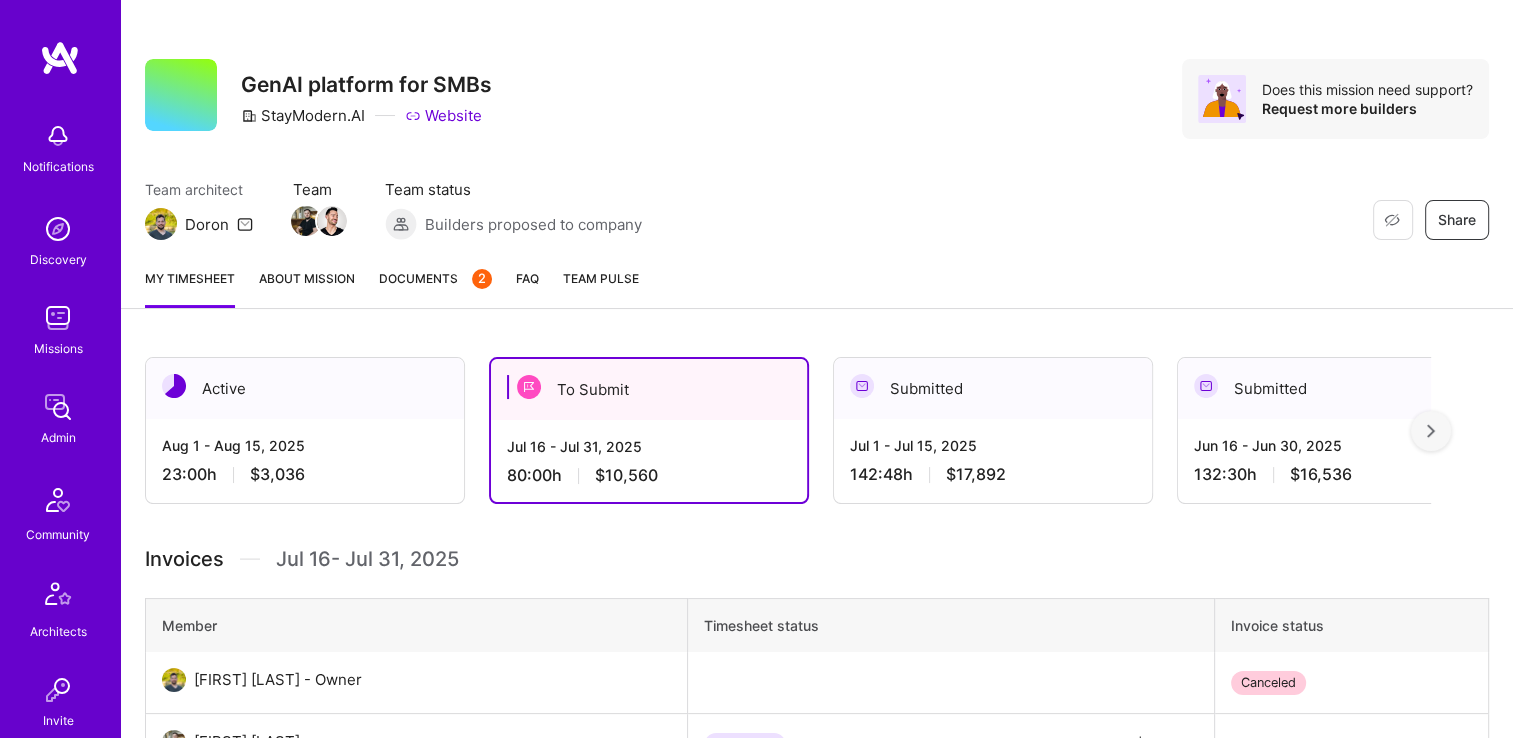 click on "My timesheet About Mission   Documents 2 FAQ Team Pulse" at bounding box center (817, 280) 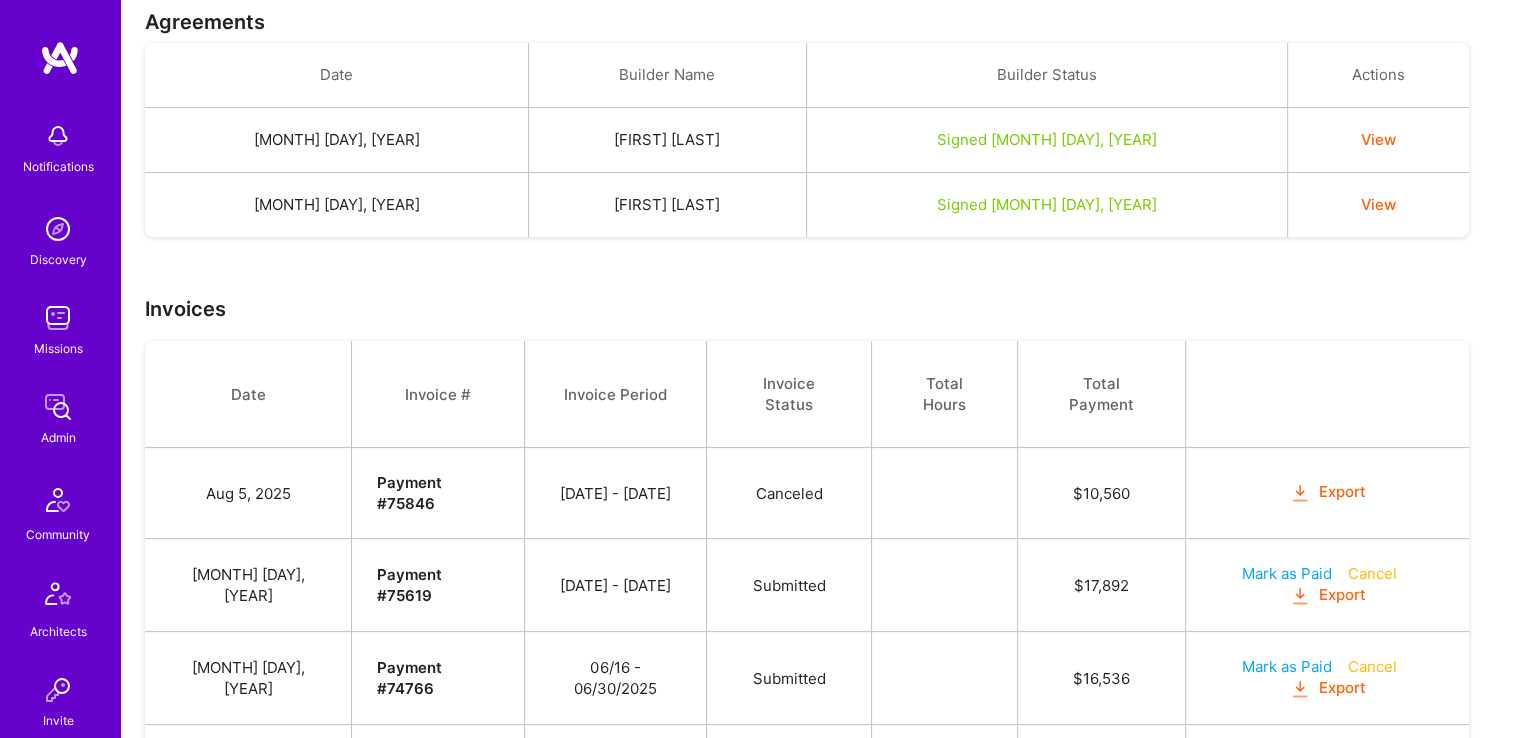scroll, scrollTop: 700, scrollLeft: 0, axis: vertical 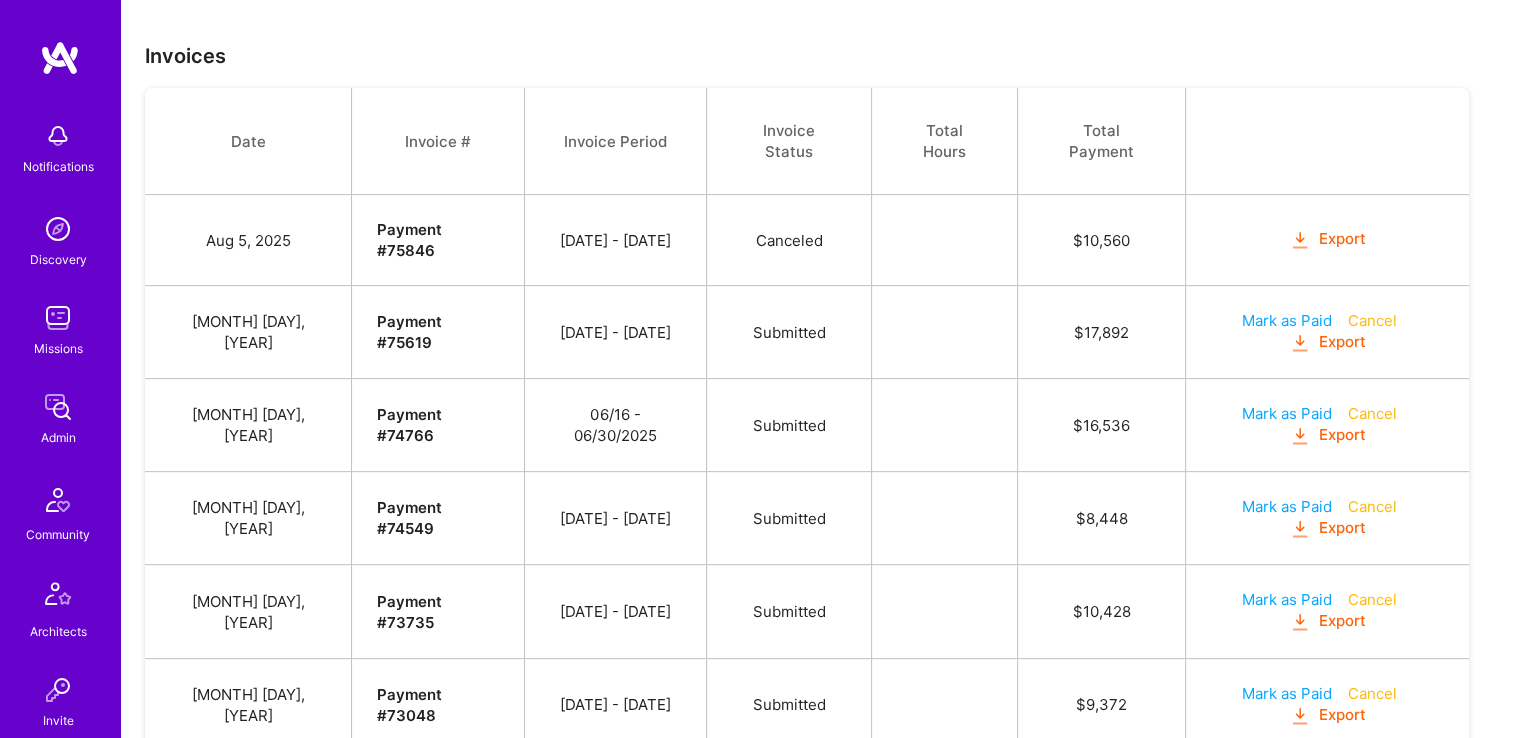 click on "Export" at bounding box center [1328, 239] 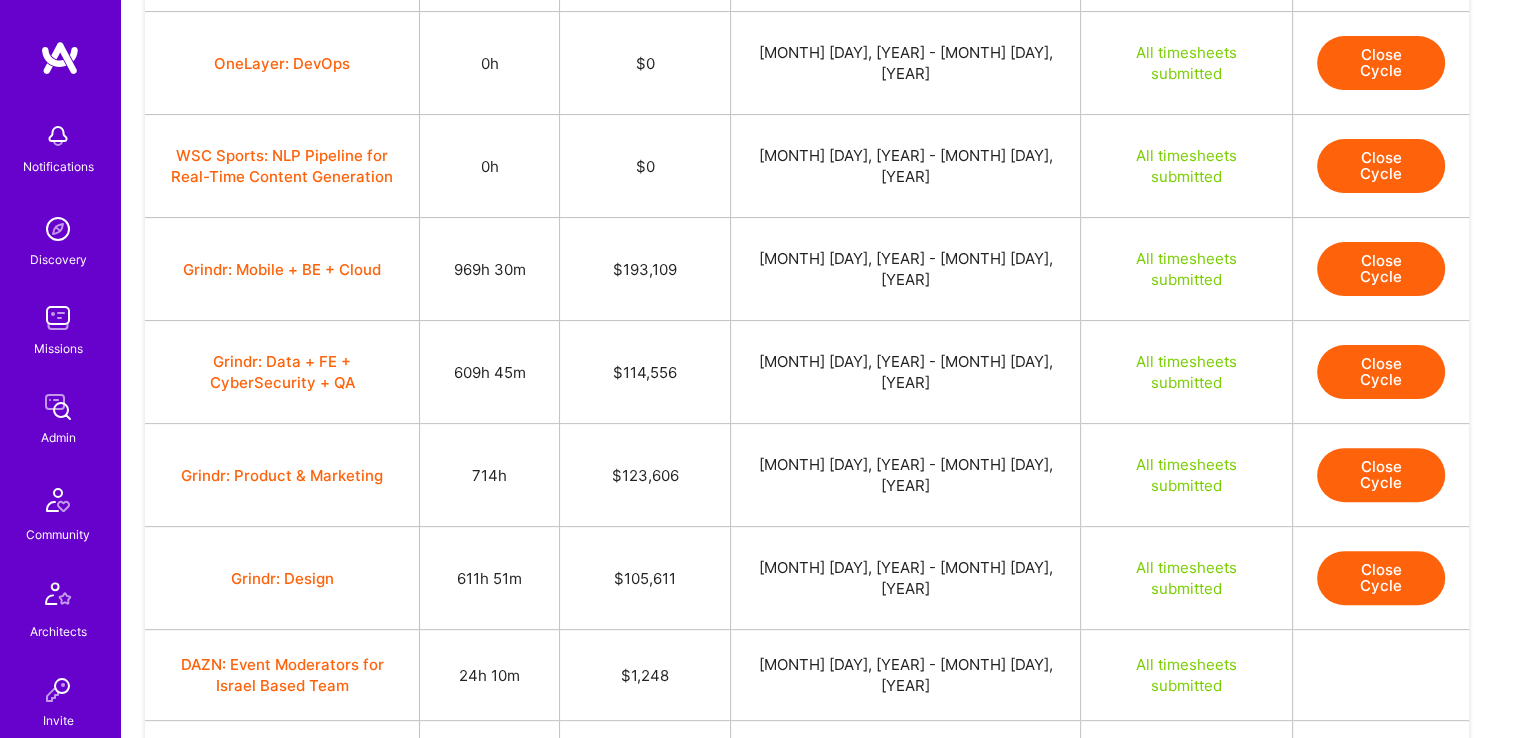 scroll, scrollTop: 191, scrollLeft: 0, axis: vertical 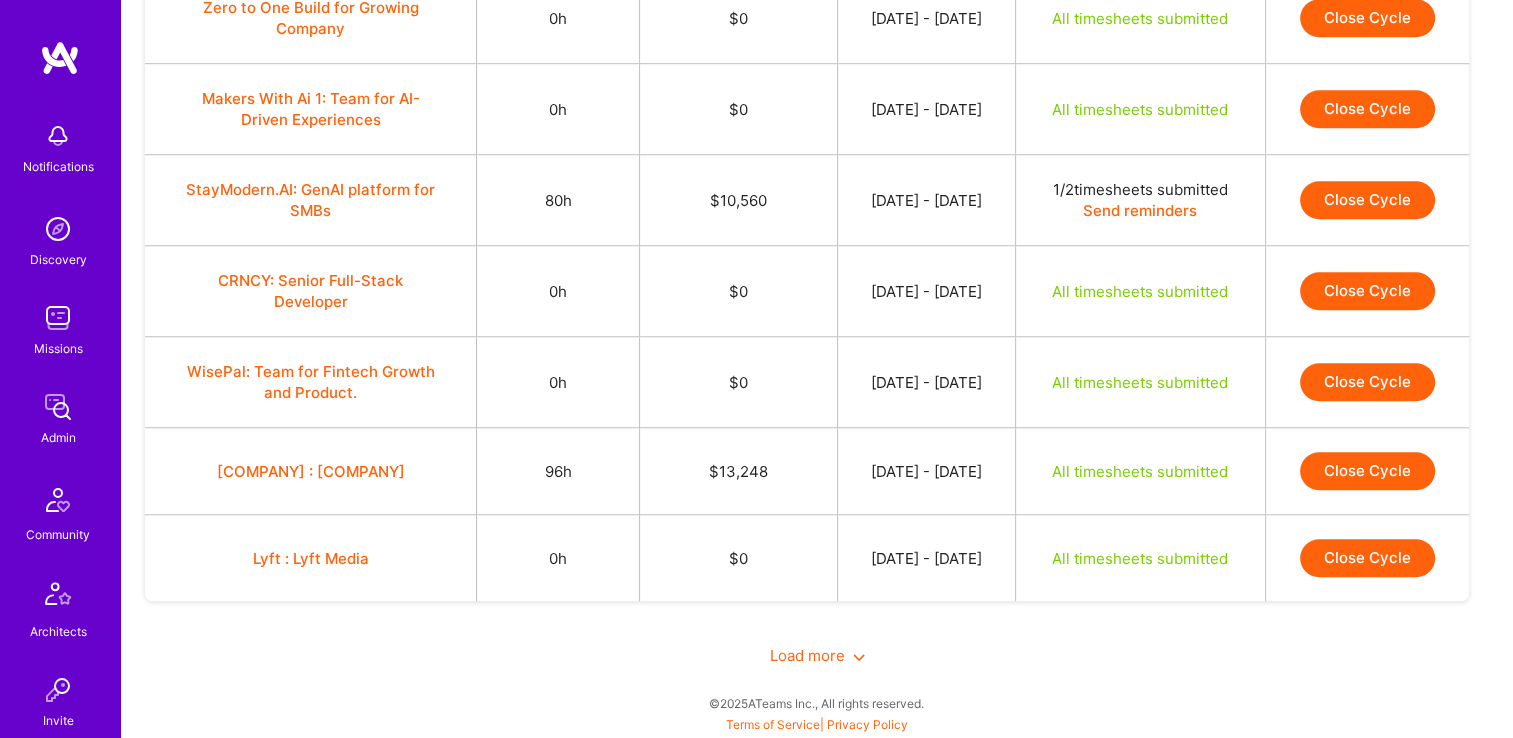 click on "Load more" at bounding box center [817, 655] 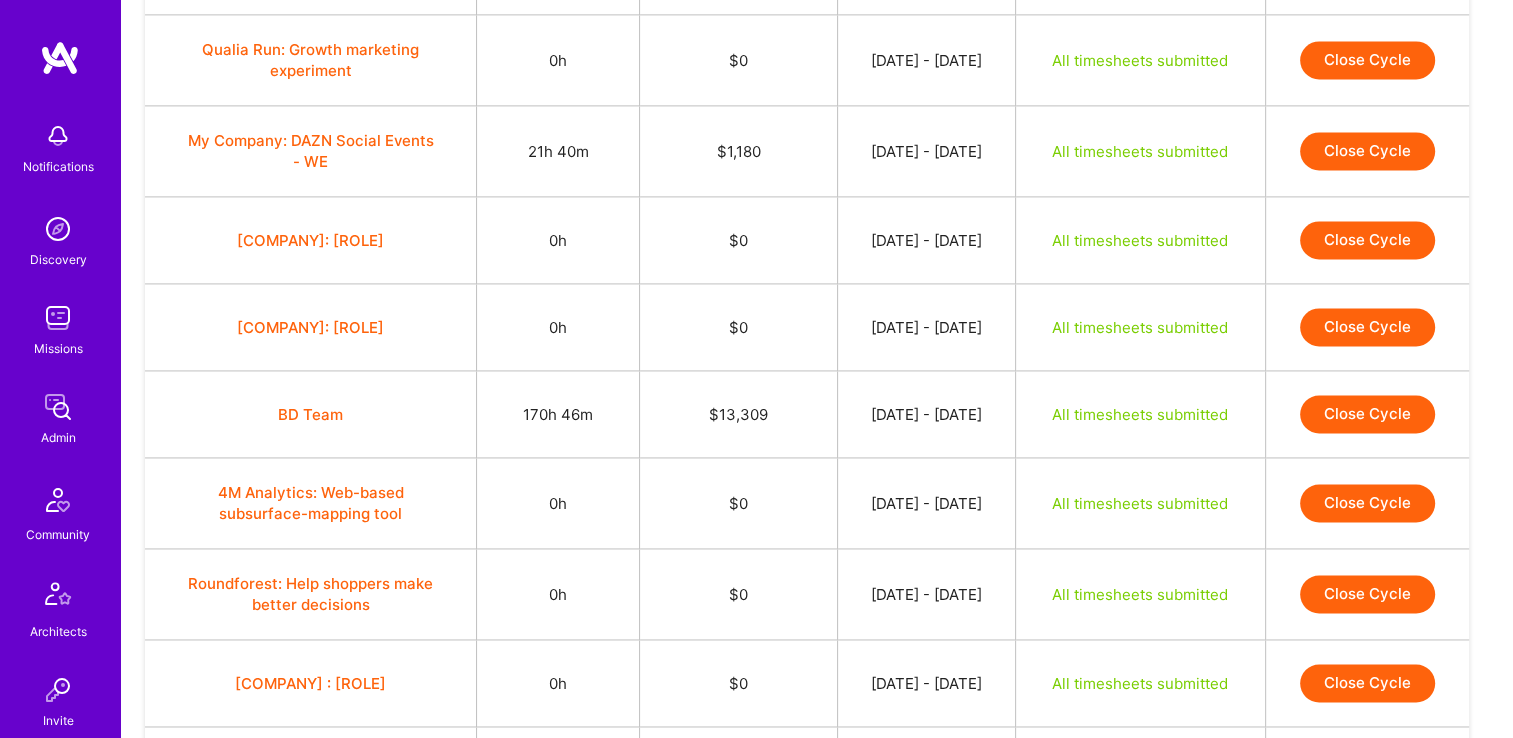 scroll, scrollTop: 2591, scrollLeft: 0, axis: vertical 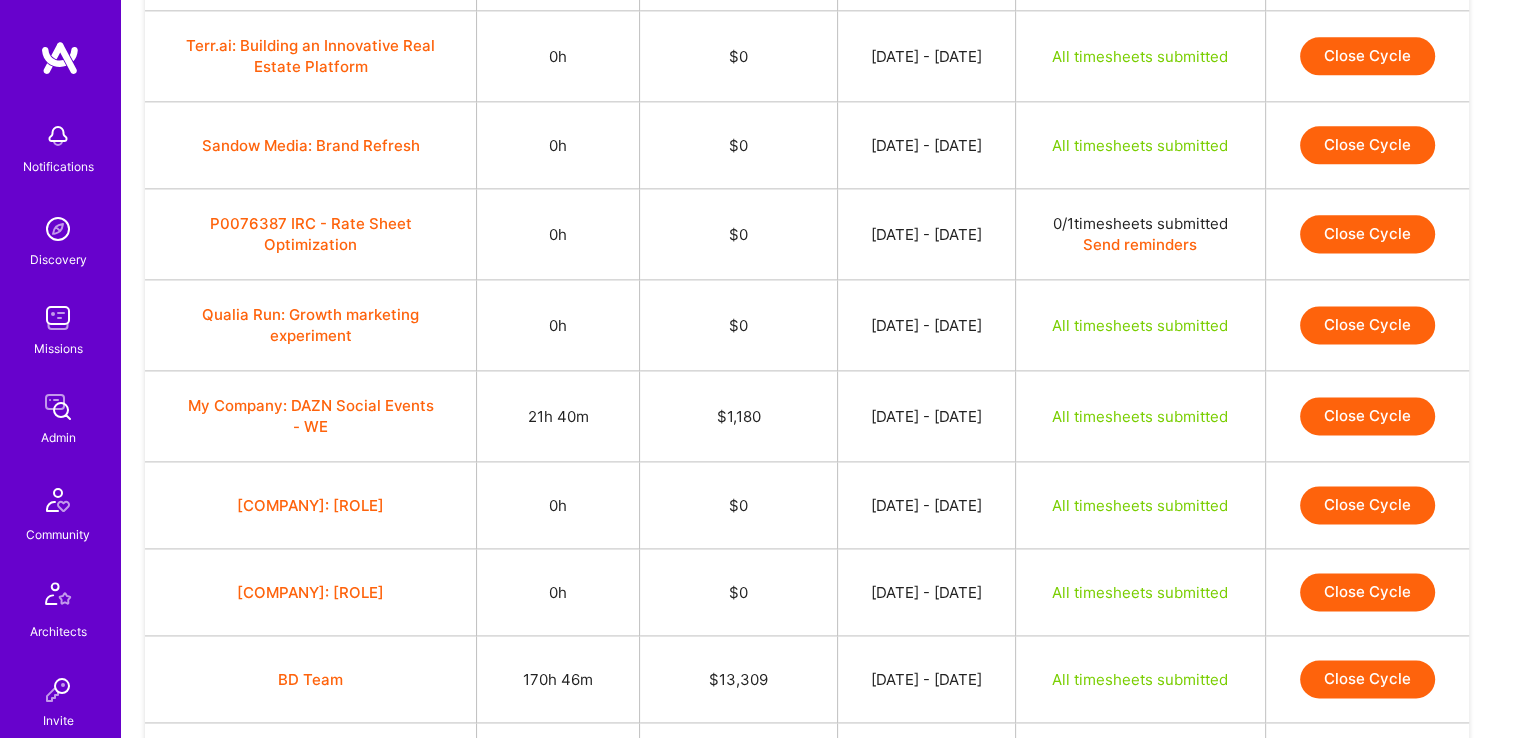 click on "Close Cycle" at bounding box center (1367, 416) 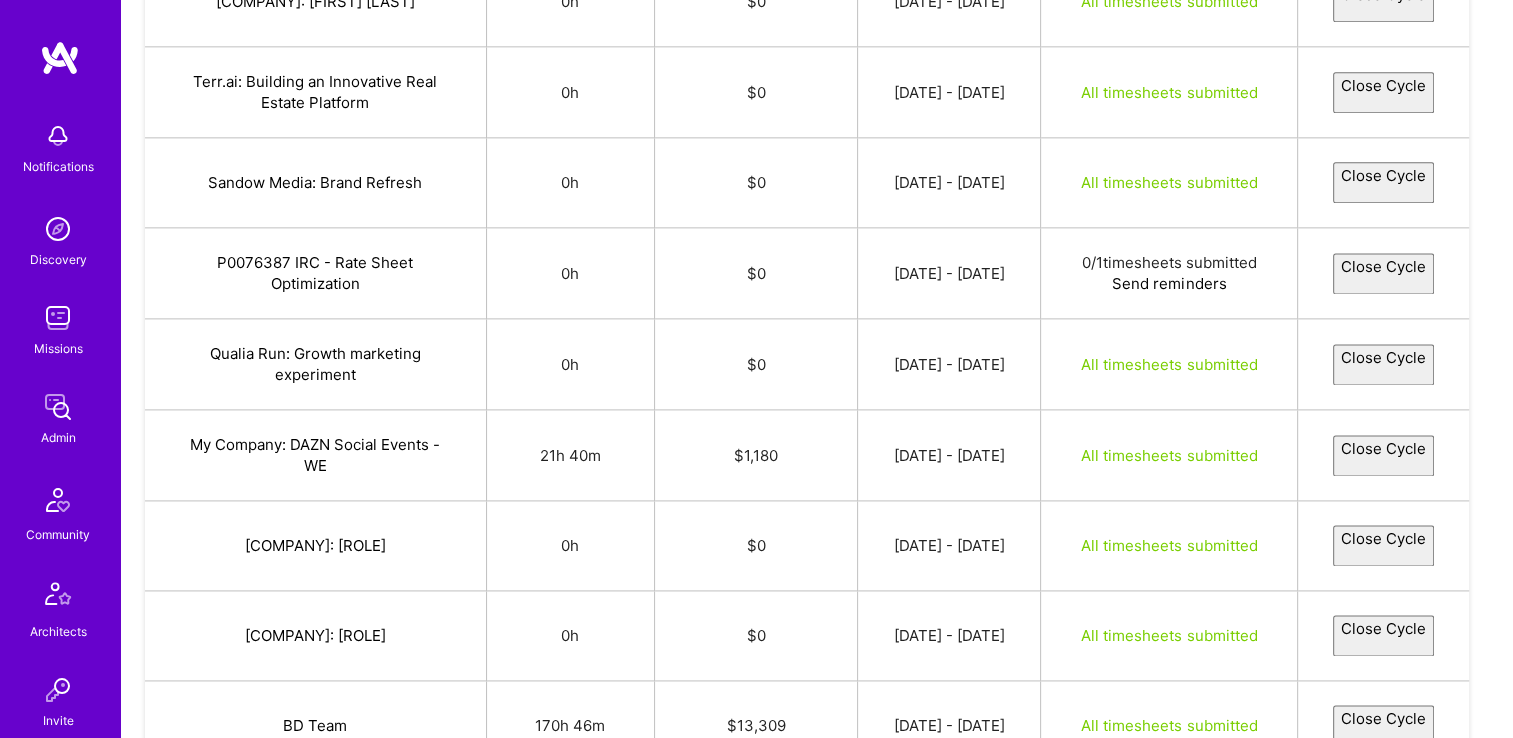 select on "6878d21e6fb9da6aa09d4103" 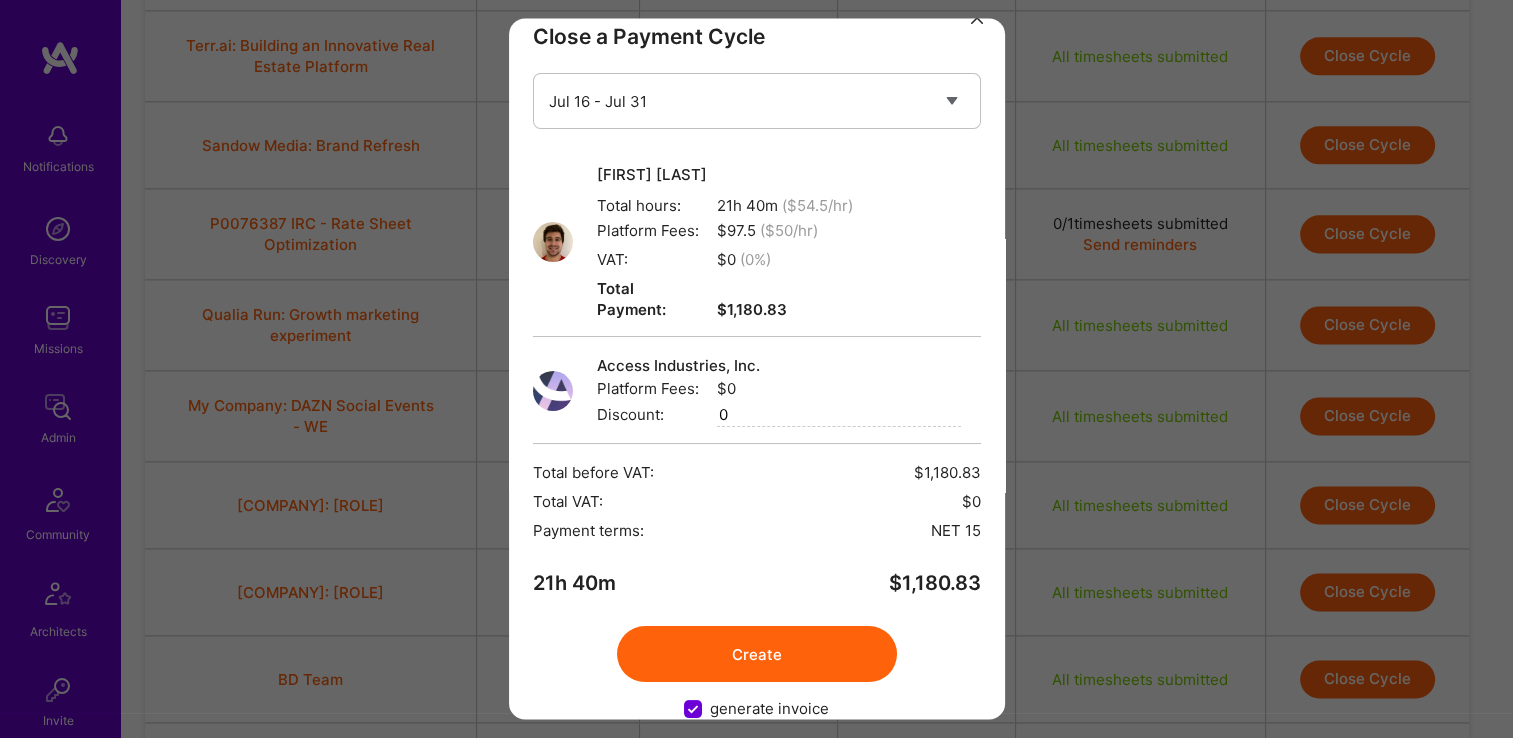 scroll, scrollTop: 52, scrollLeft: 0, axis: vertical 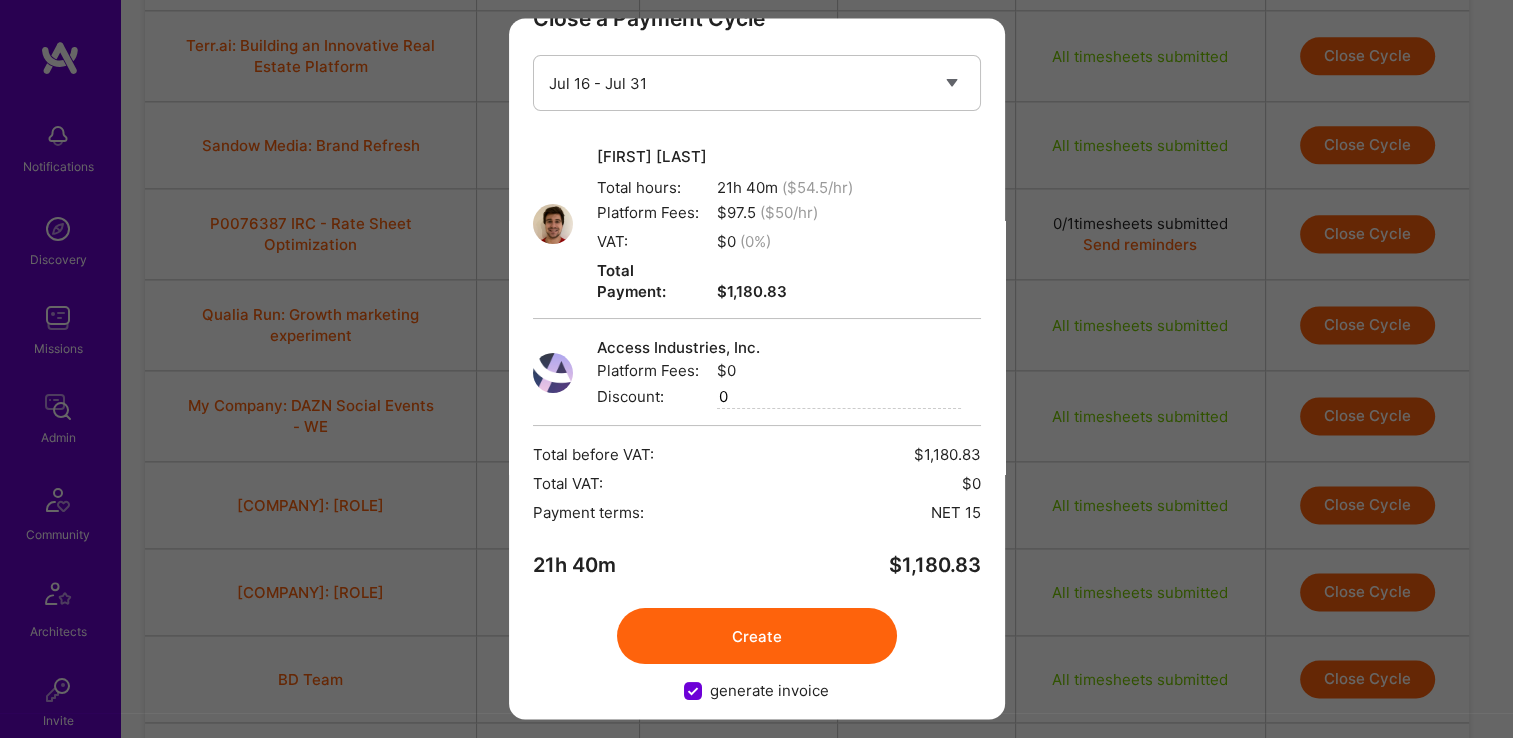 click on "Create" at bounding box center [757, 637] 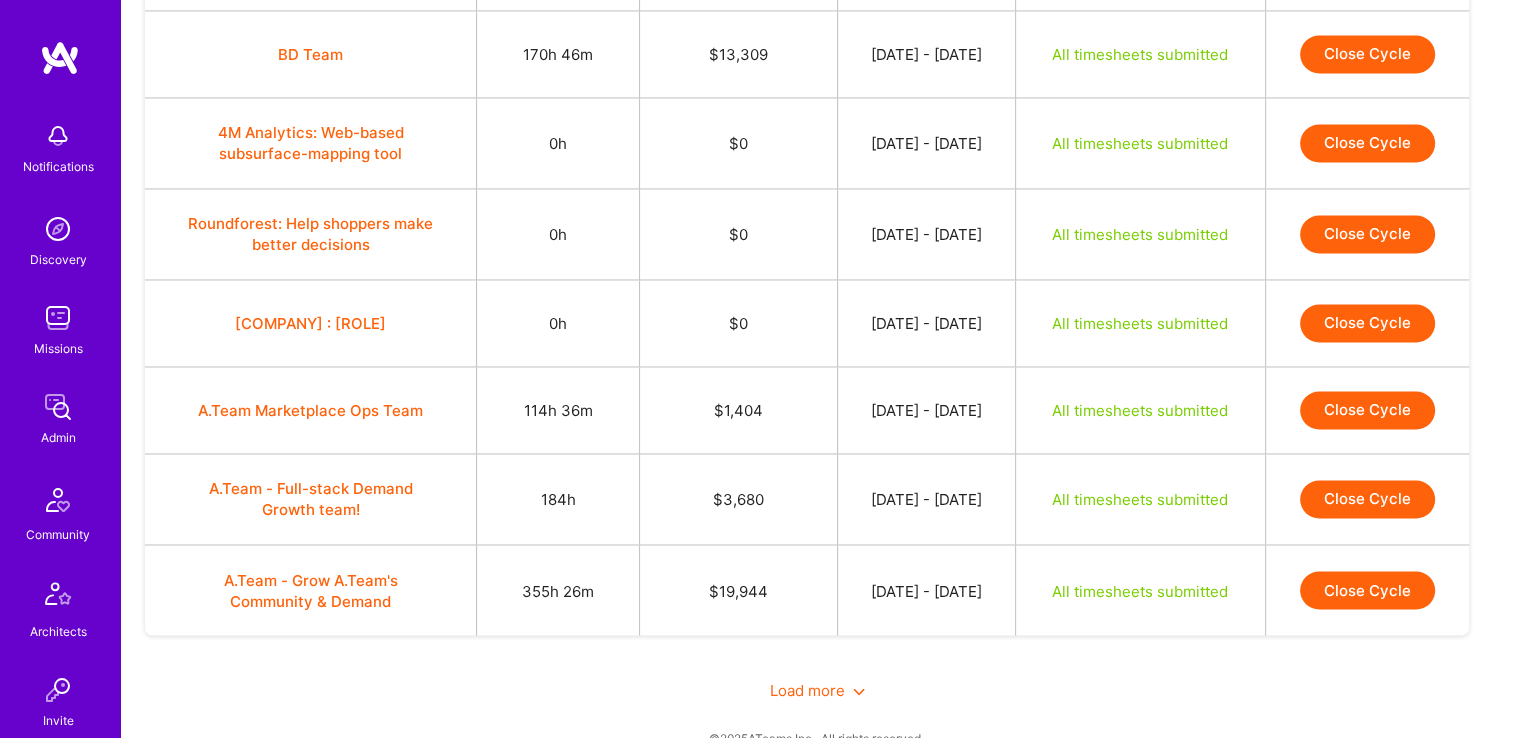 scroll, scrollTop: 3291, scrollLeft: 0, axis: vertical 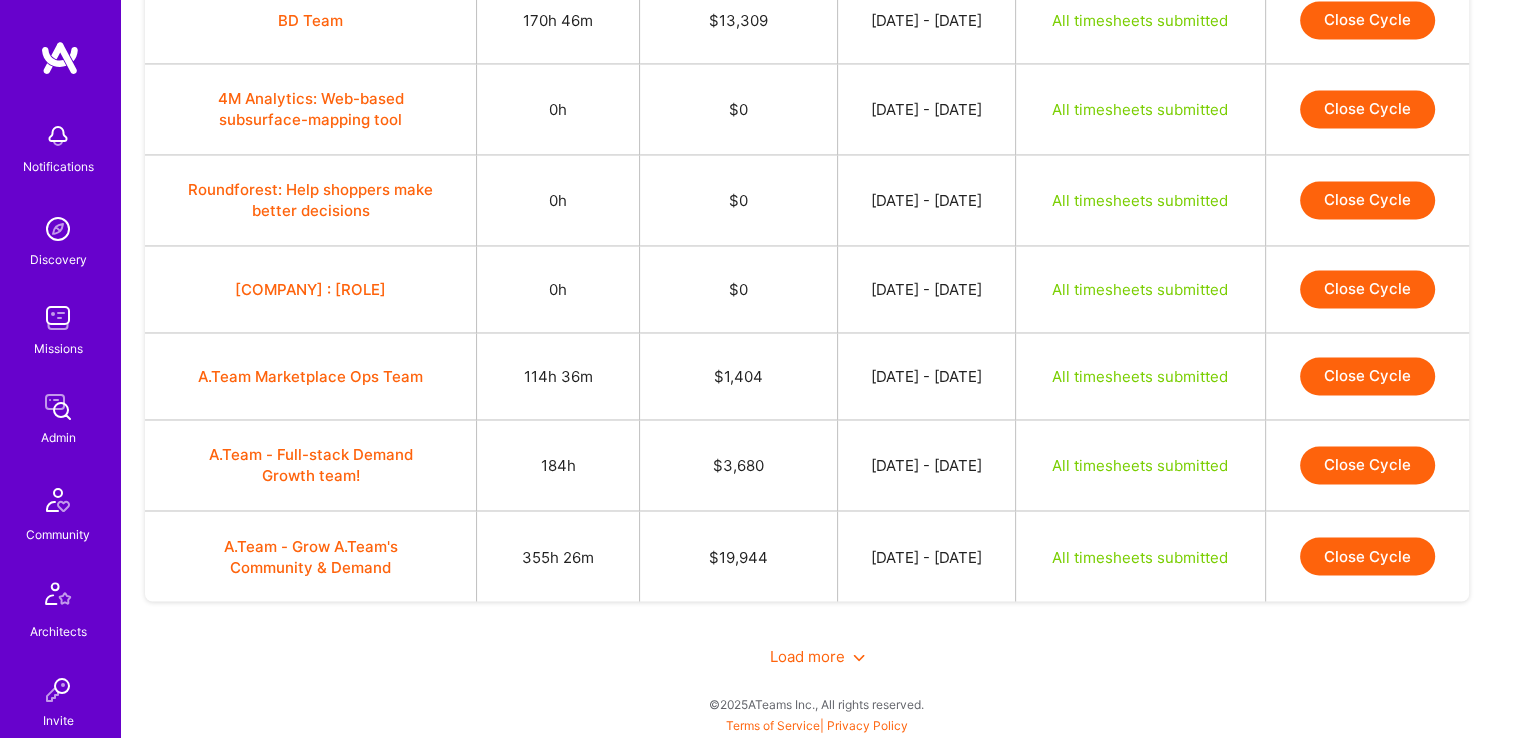 click on "Load more" at bounding box center [817, 655] 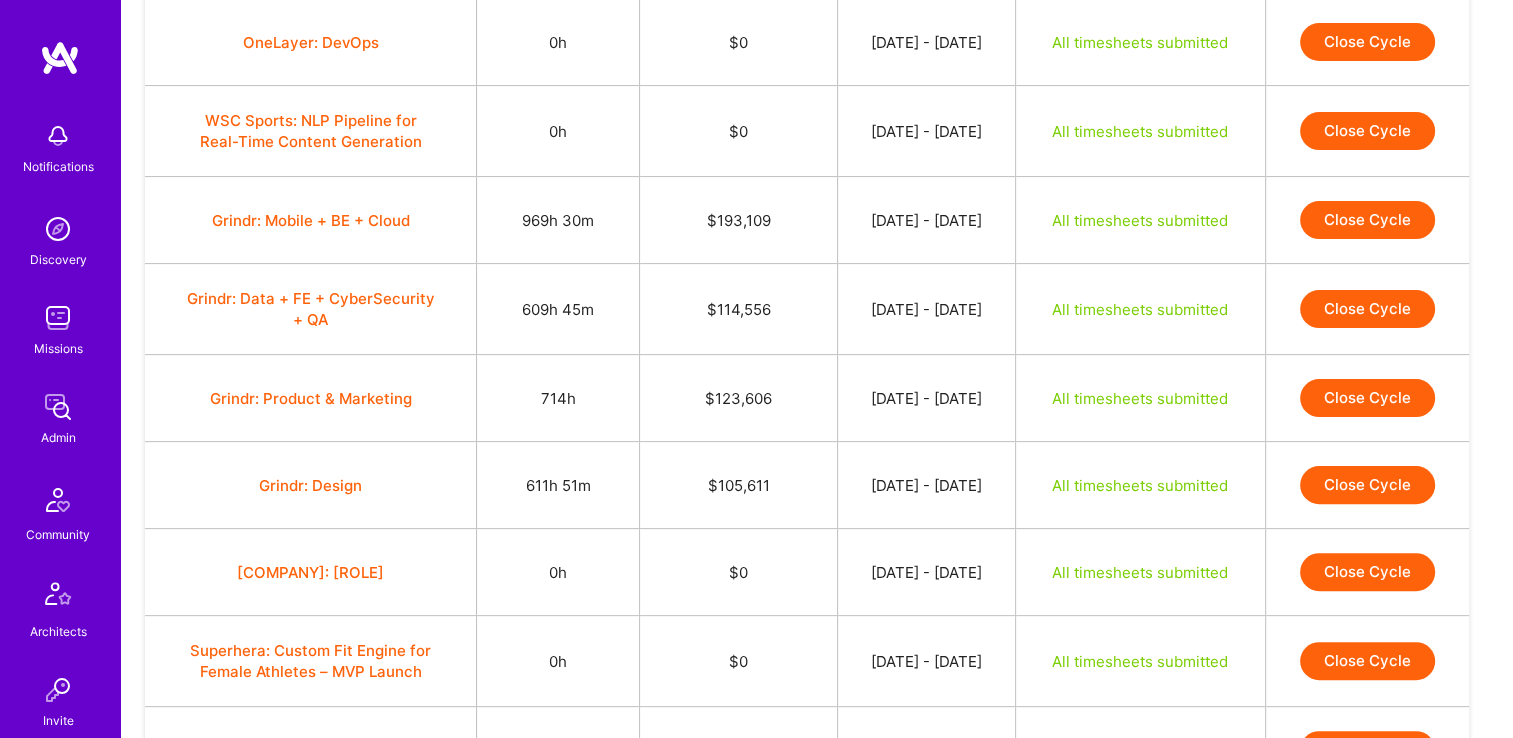scroll, scrollTop: 480, scrollLeft: 0, axis: vertical 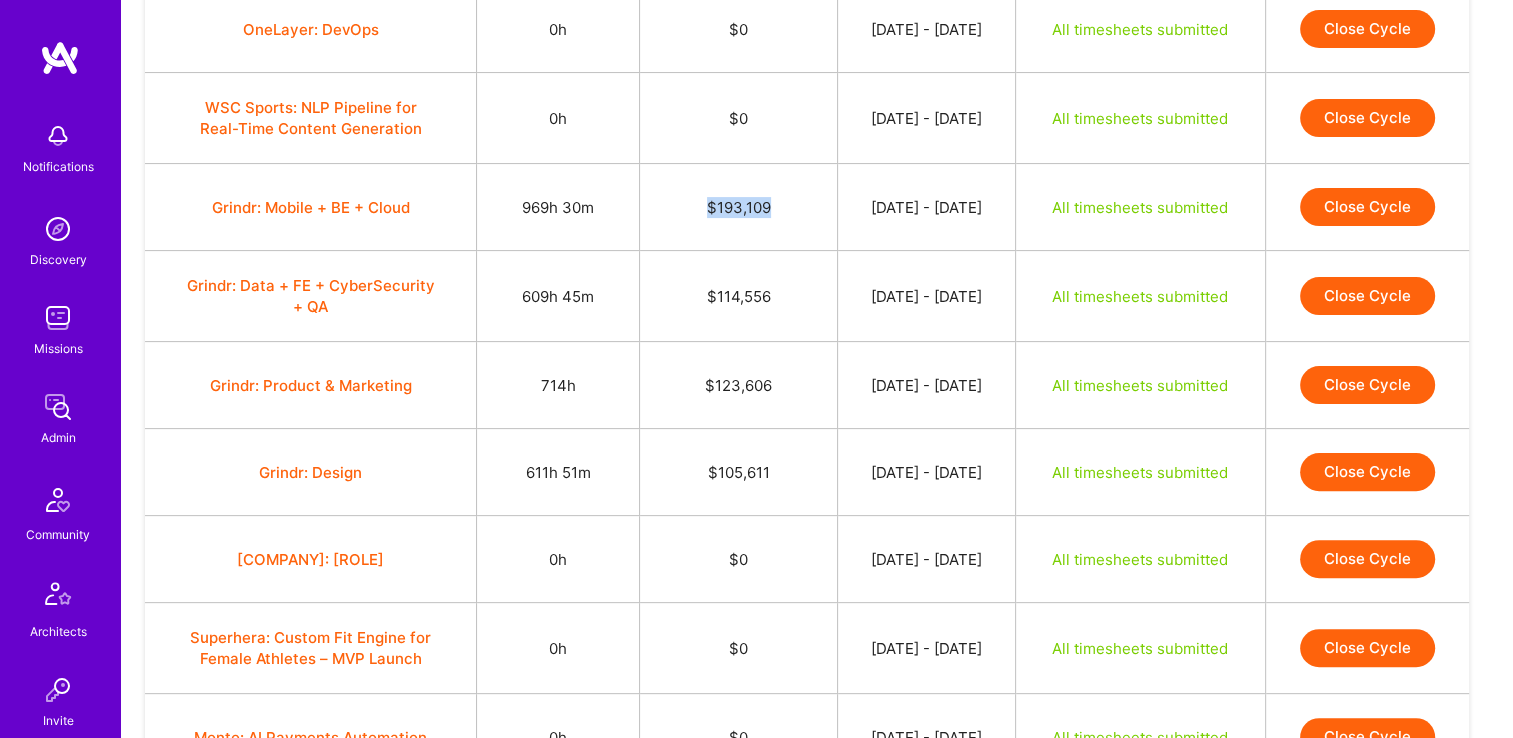 drag, startPoint x: 728, startPoint y: 202, endPoint x: 660, endPoint y: 217, distance: 69.63476 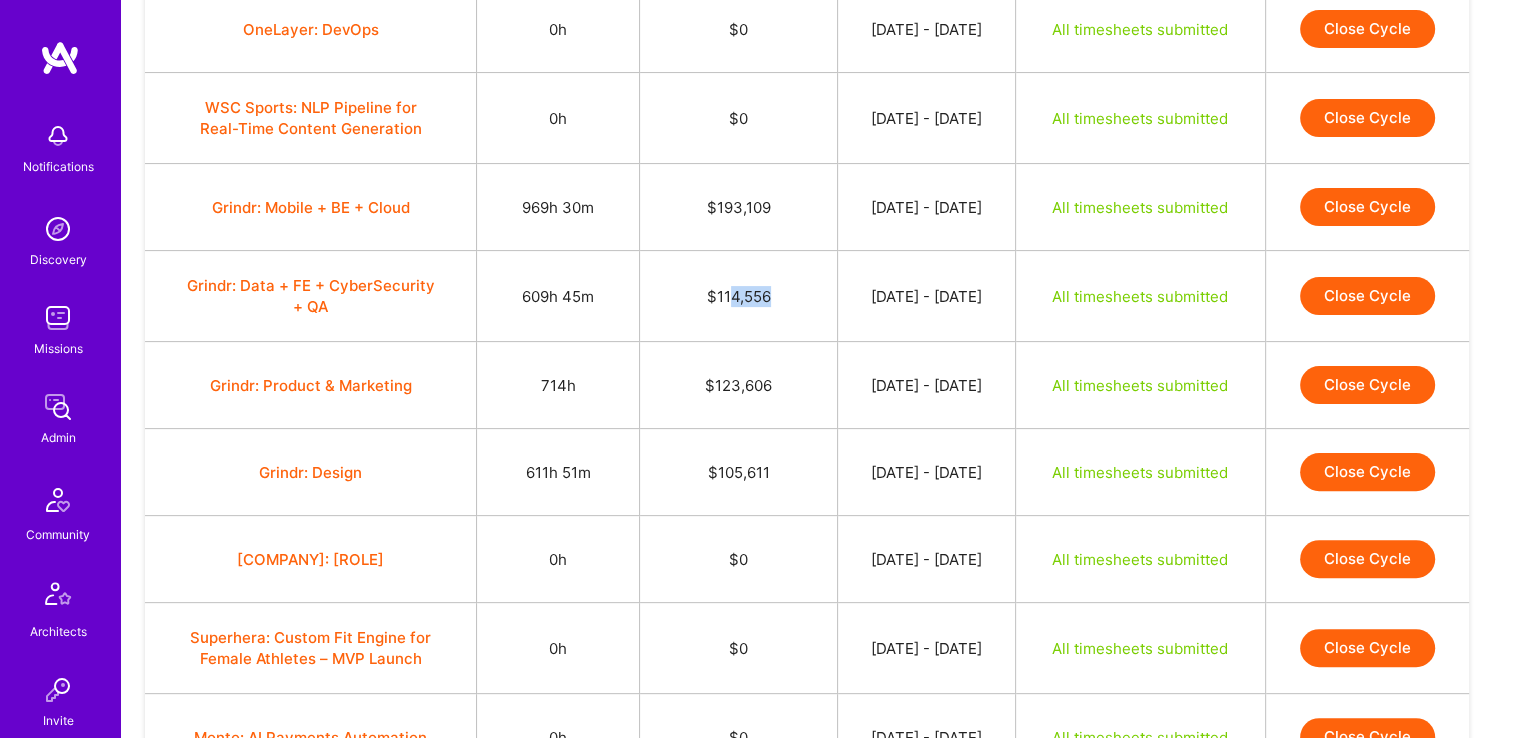 click on "$114,556" at bounding box center [739, 296] 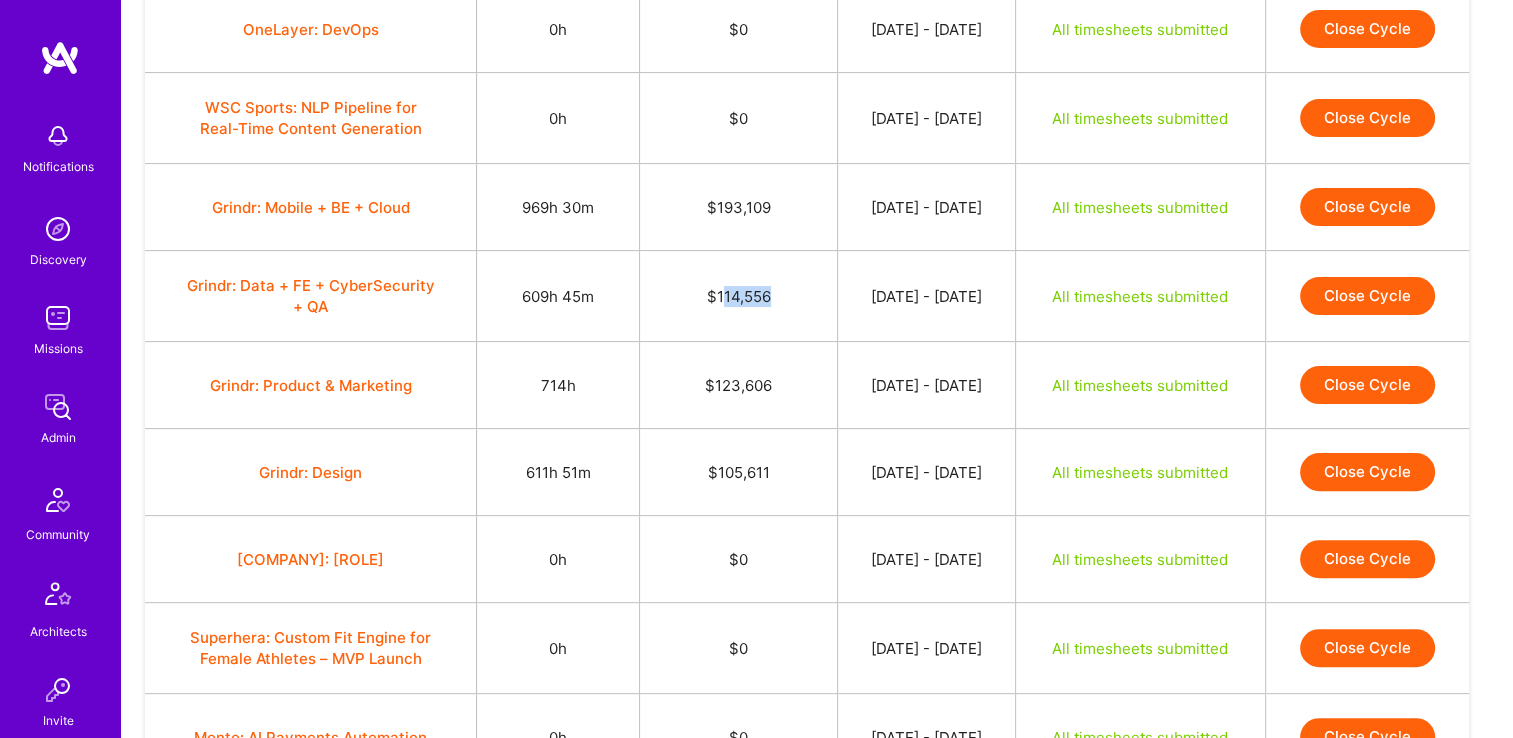 click on "$114,556" at bounding box center (739, 296) 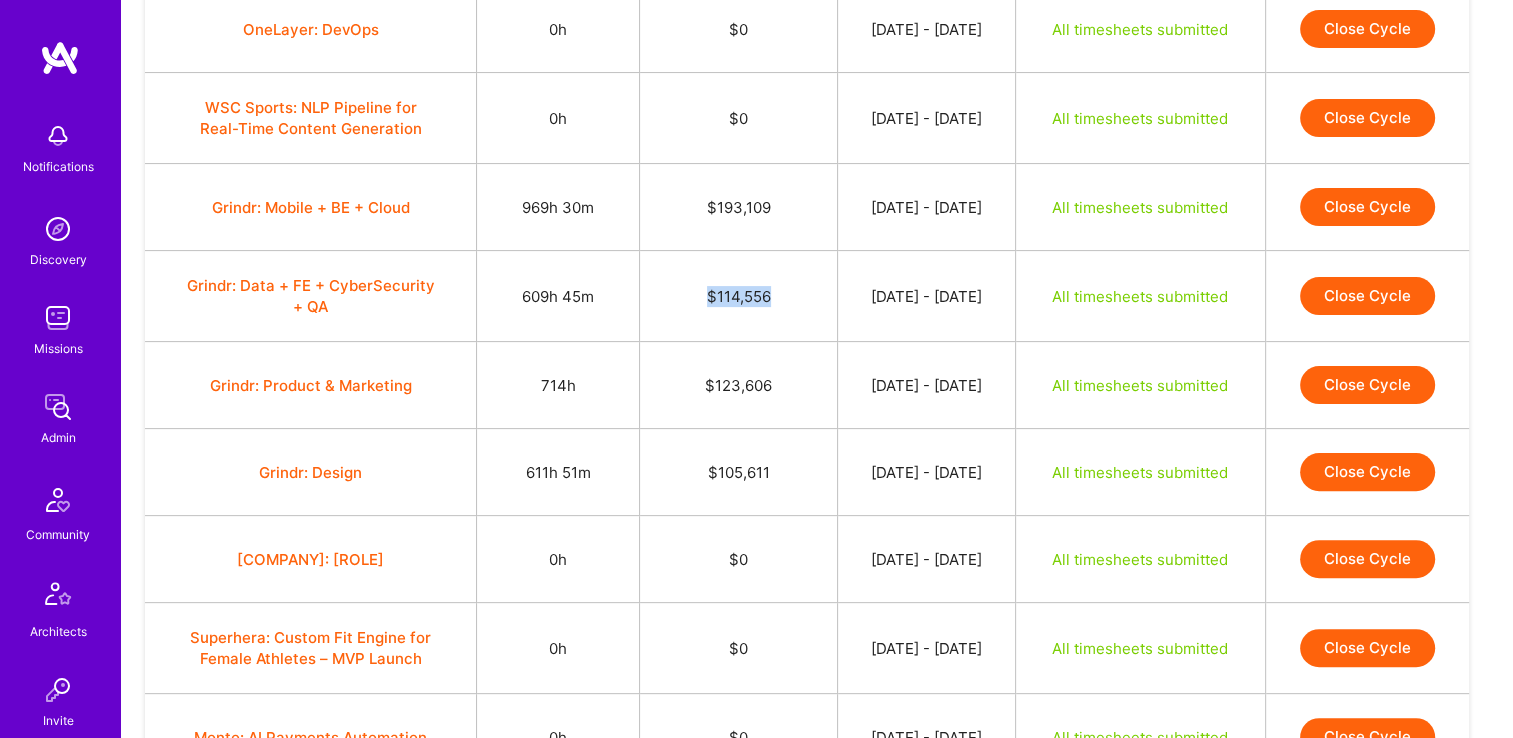 drag, startPoint x: 741, startPoint y: 298, endPoint x: 667, endPoint y: 295, distance: 74.06078 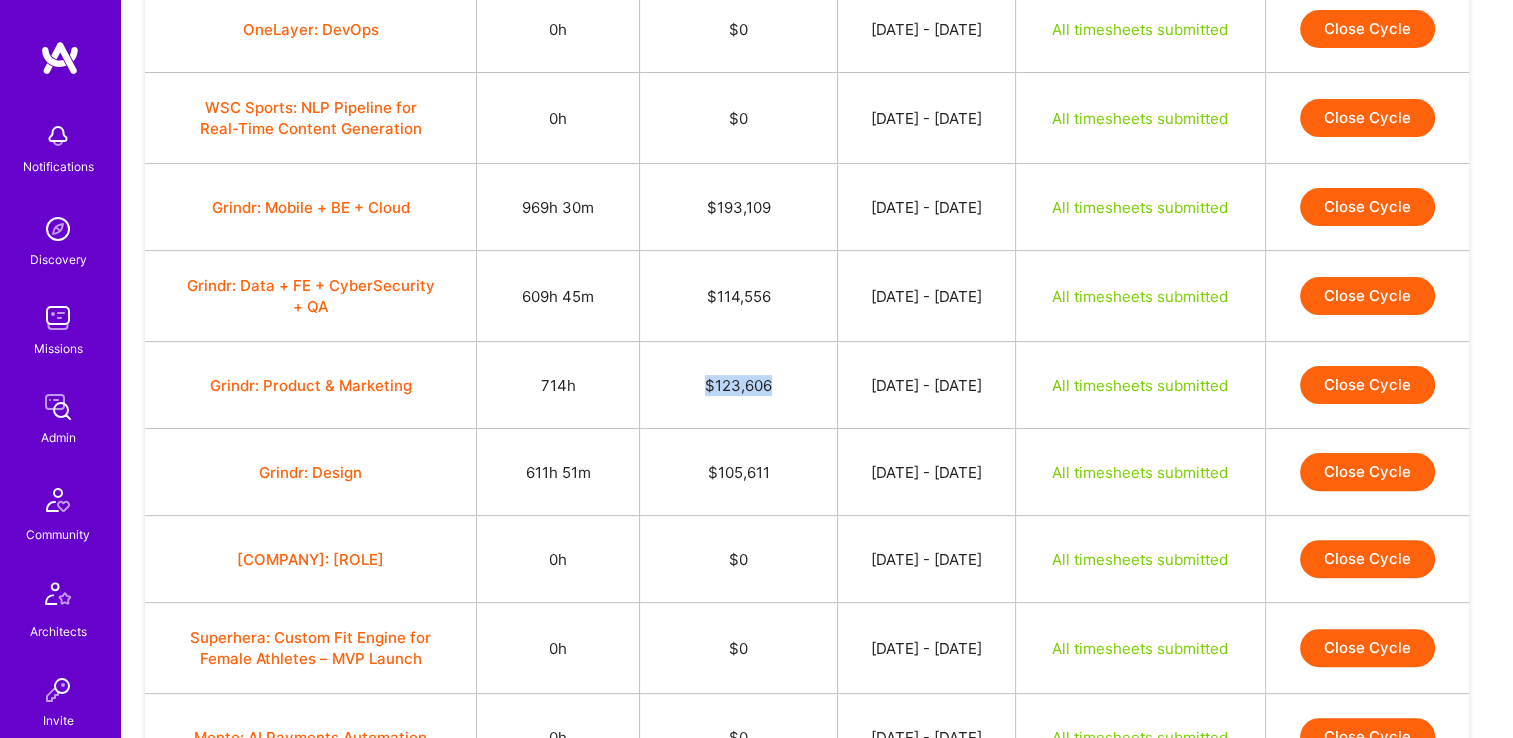 drag, startPoint x: 688, startPoint y: 383, endPoint x: 655, endPoint y: 384, distance: 33.01515 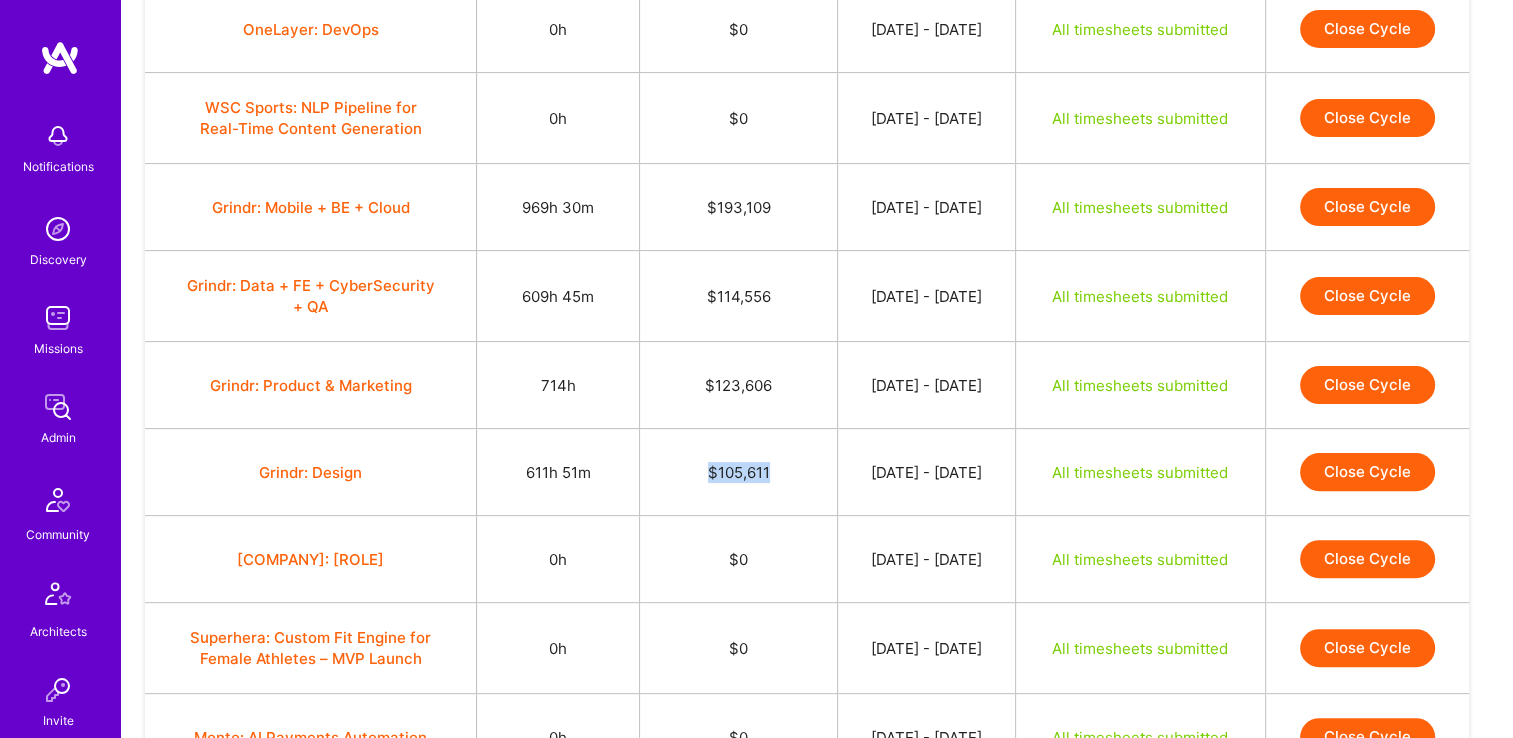 click on "$105,611" at bounding box center [739, 472] 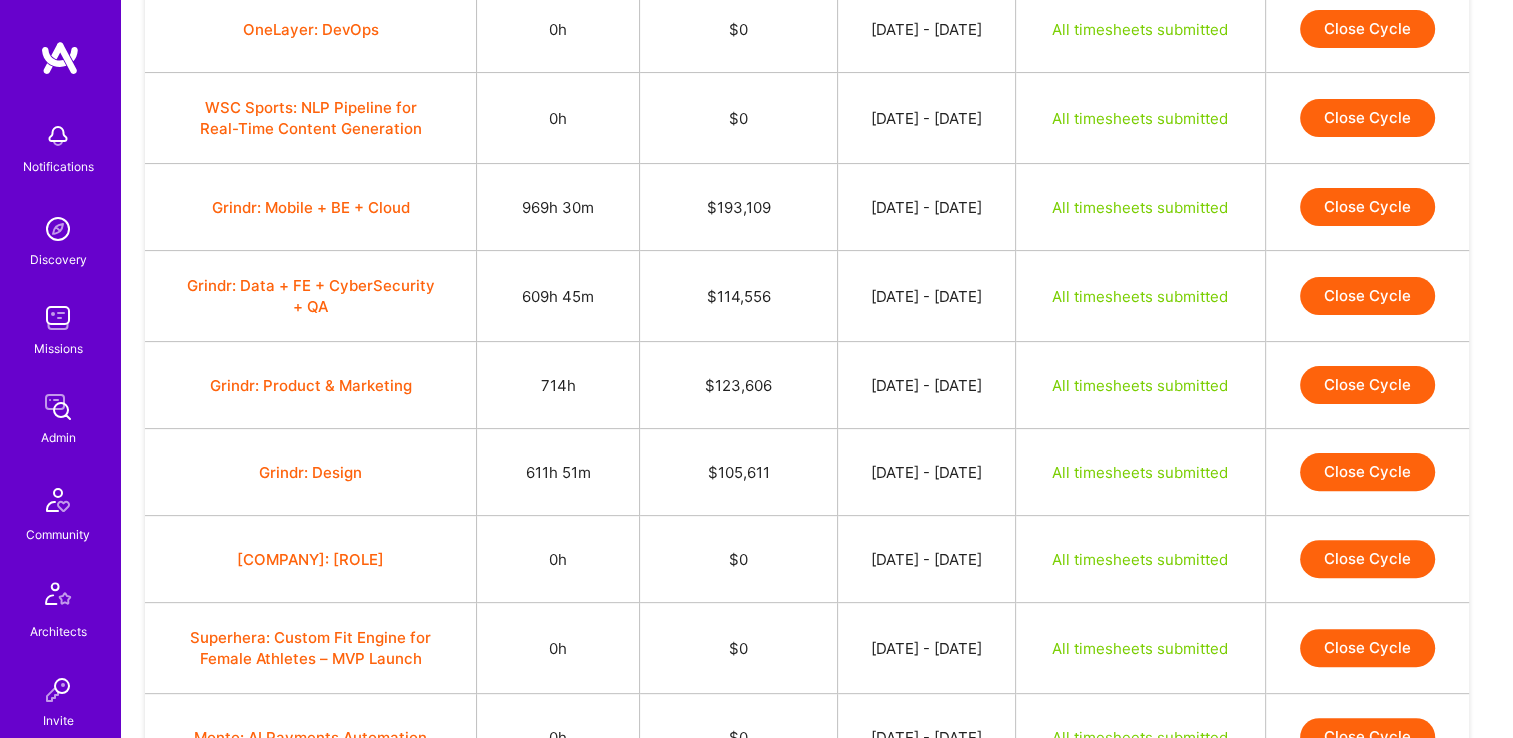 click on "609h 45m" at bounding box center [558, 296] 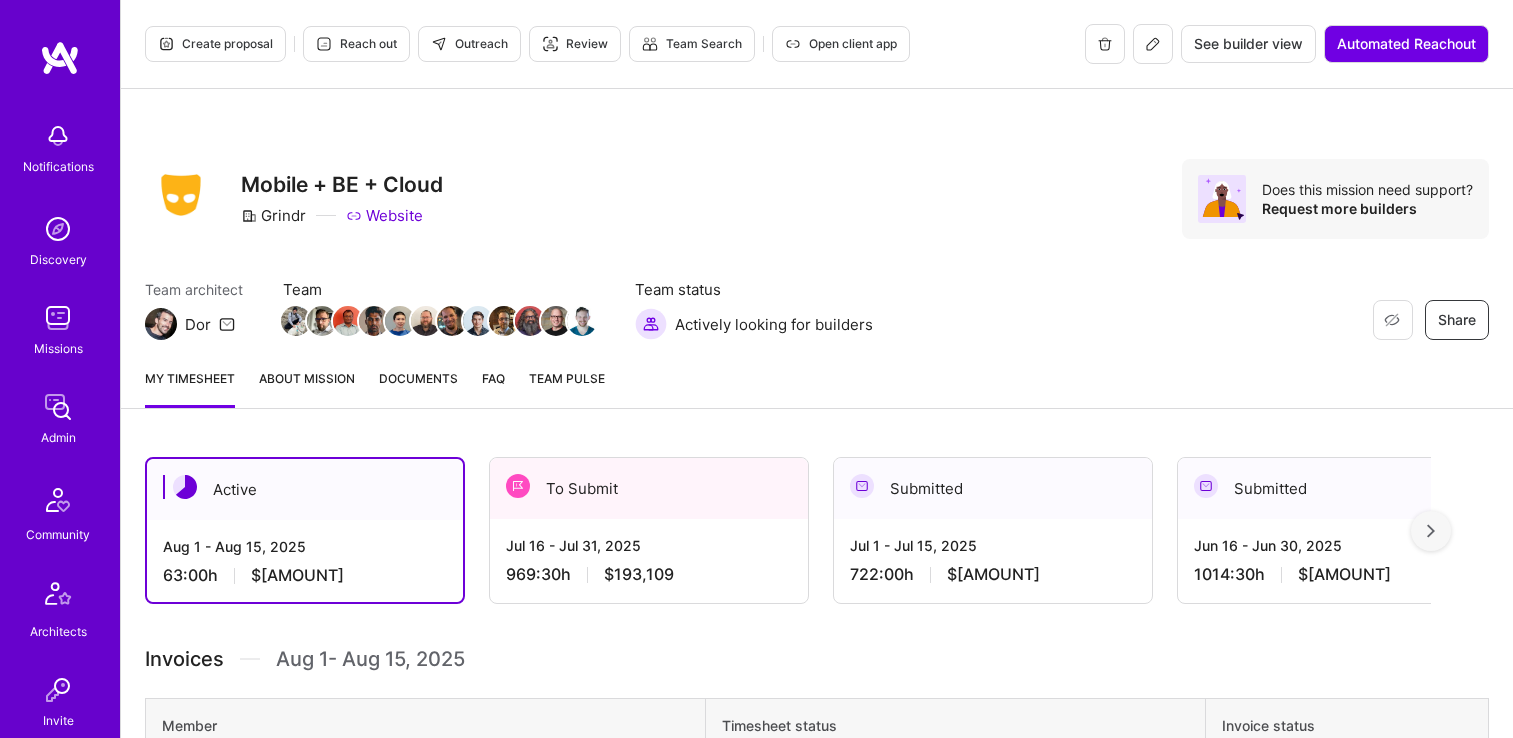 scroll, scrollTop: 0, scrollLeft: 0, axis: both 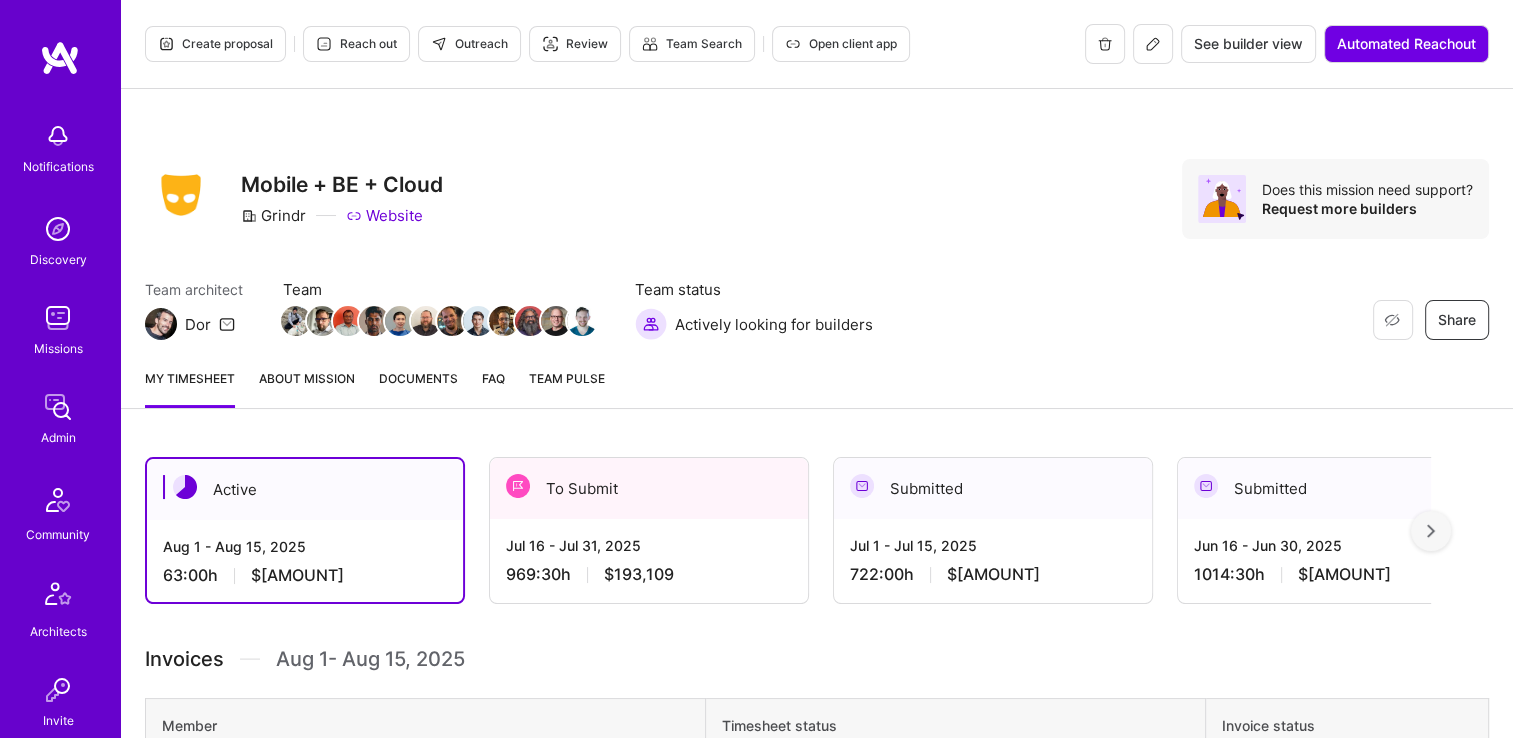 click on "Documents" at bounding box center (418, 388) 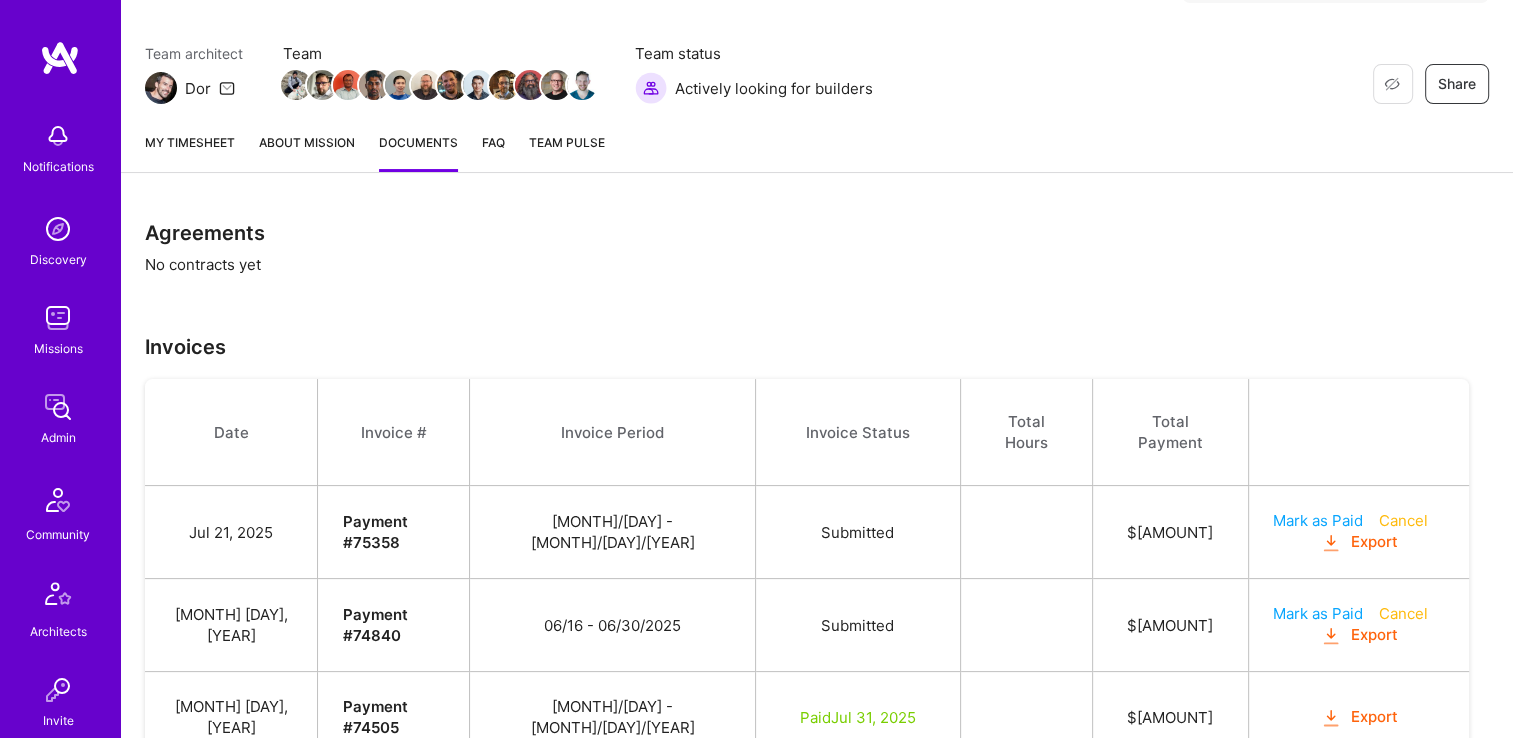 scroll, scrollTop: 385, scrollLeft: 0, axis: vertical 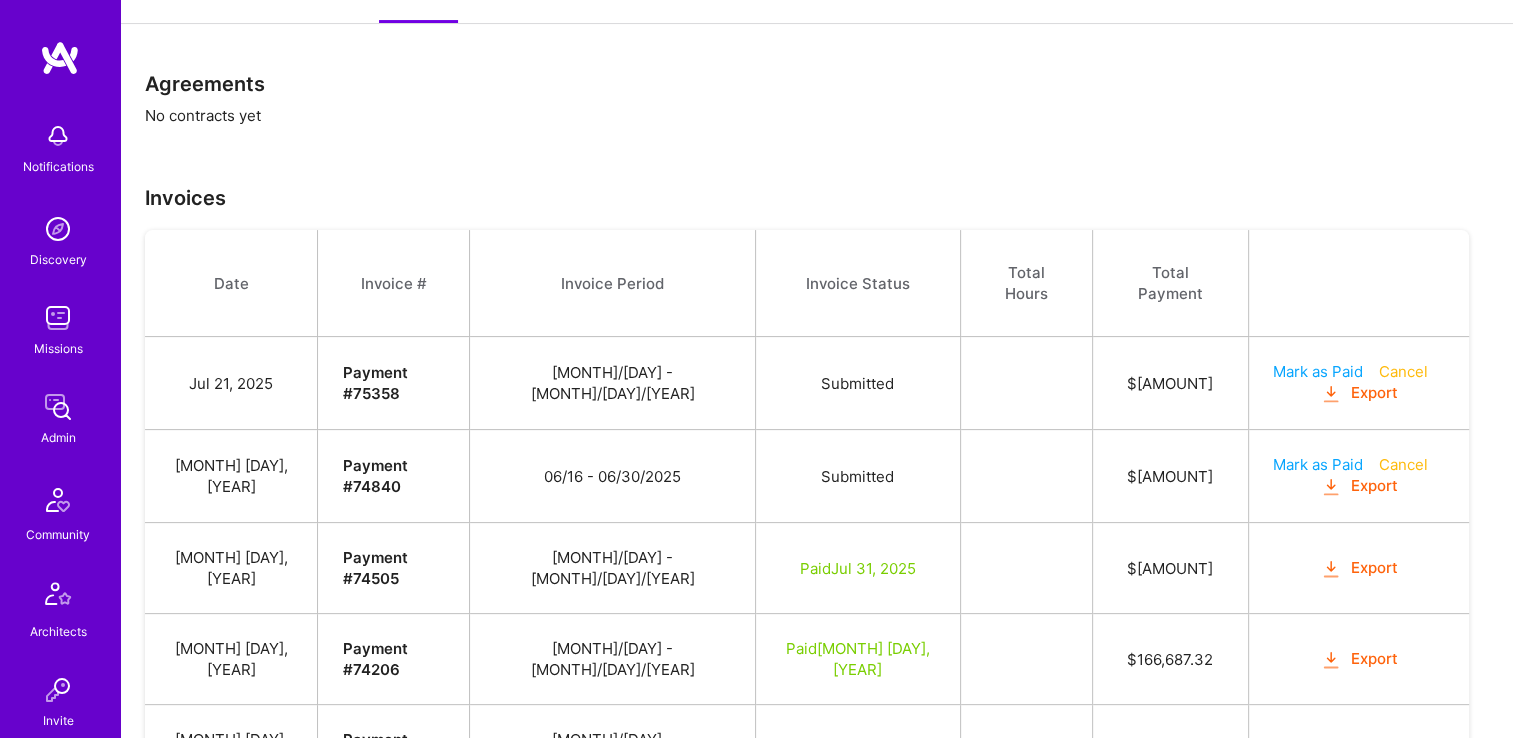 drag, startPoint x: 1136, startPoint y: 347, endPoint x: 832, endPoint y: 357, distance: 304.16443 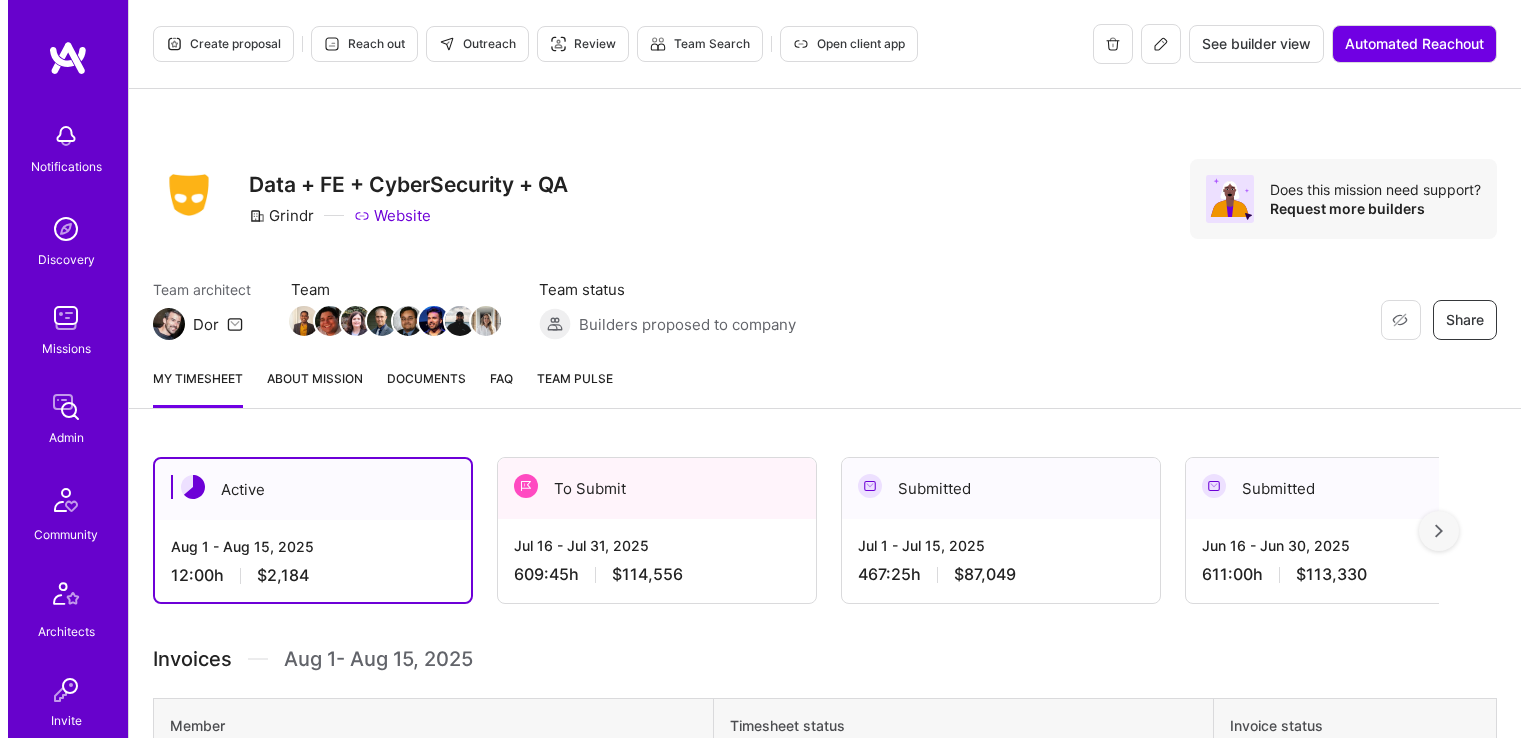 scroll, scrollTop: 0, scrollLeft: 0, axis: both 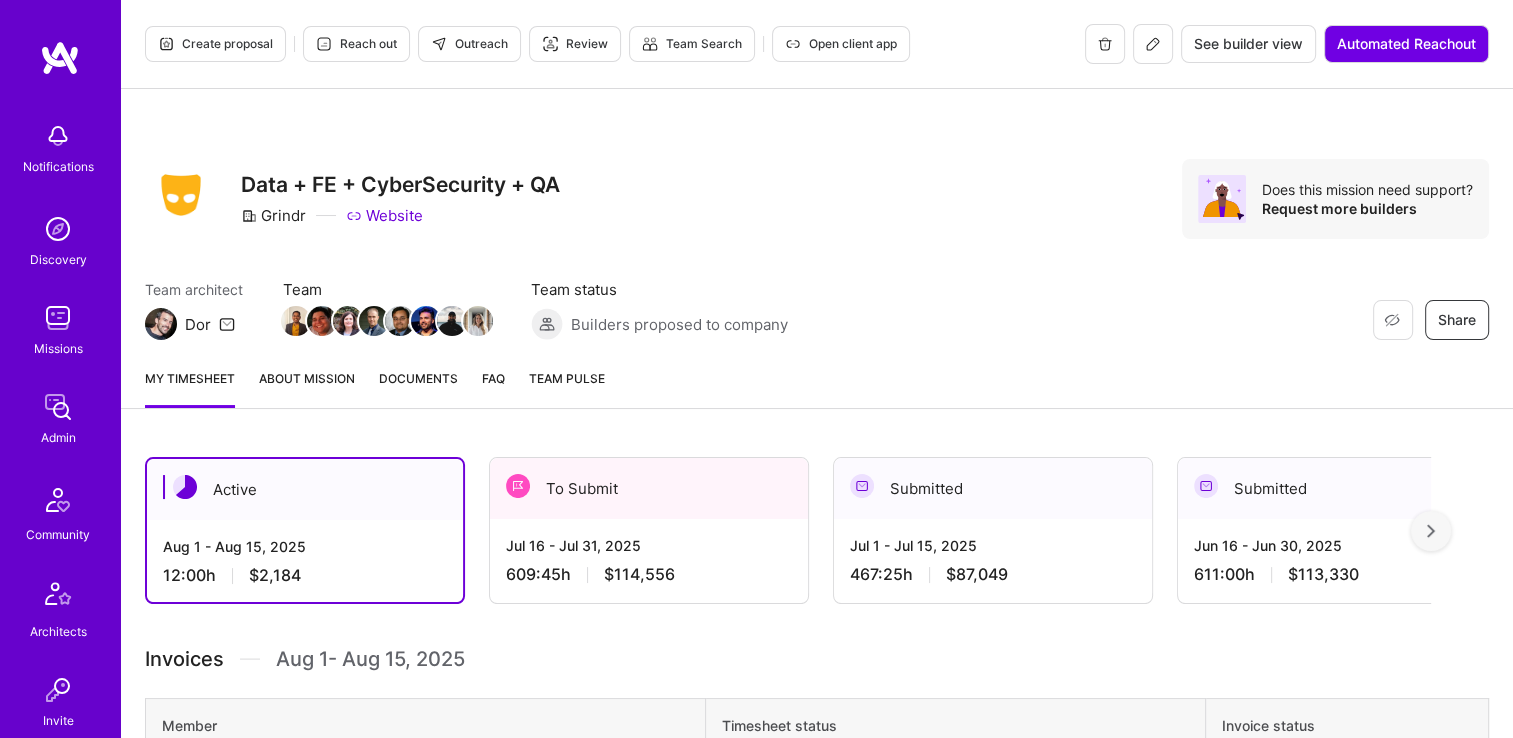 click on "Documents" at bounding box center [418, 378] 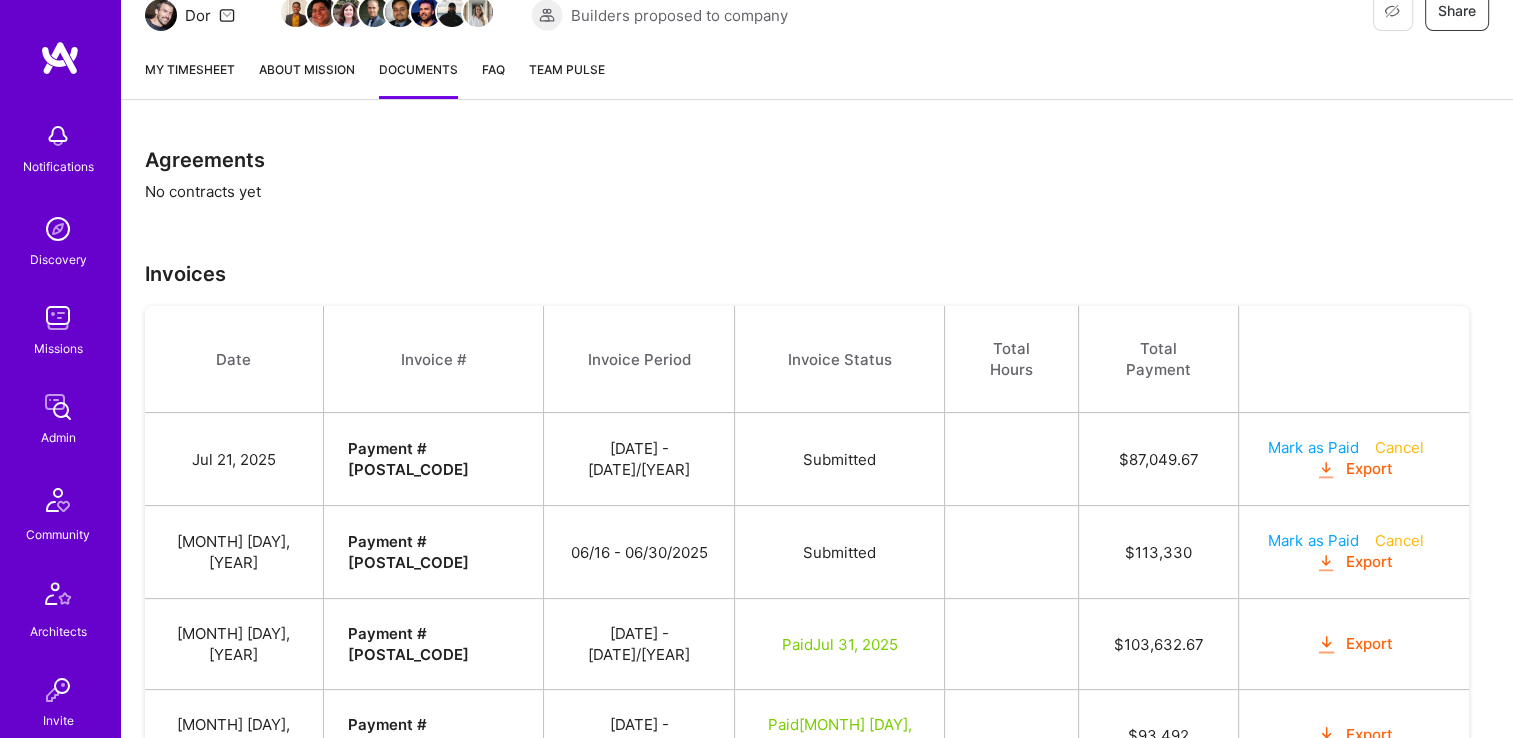 scroll, scrollTop: 385, scrollLeft: 0, axis: vertical 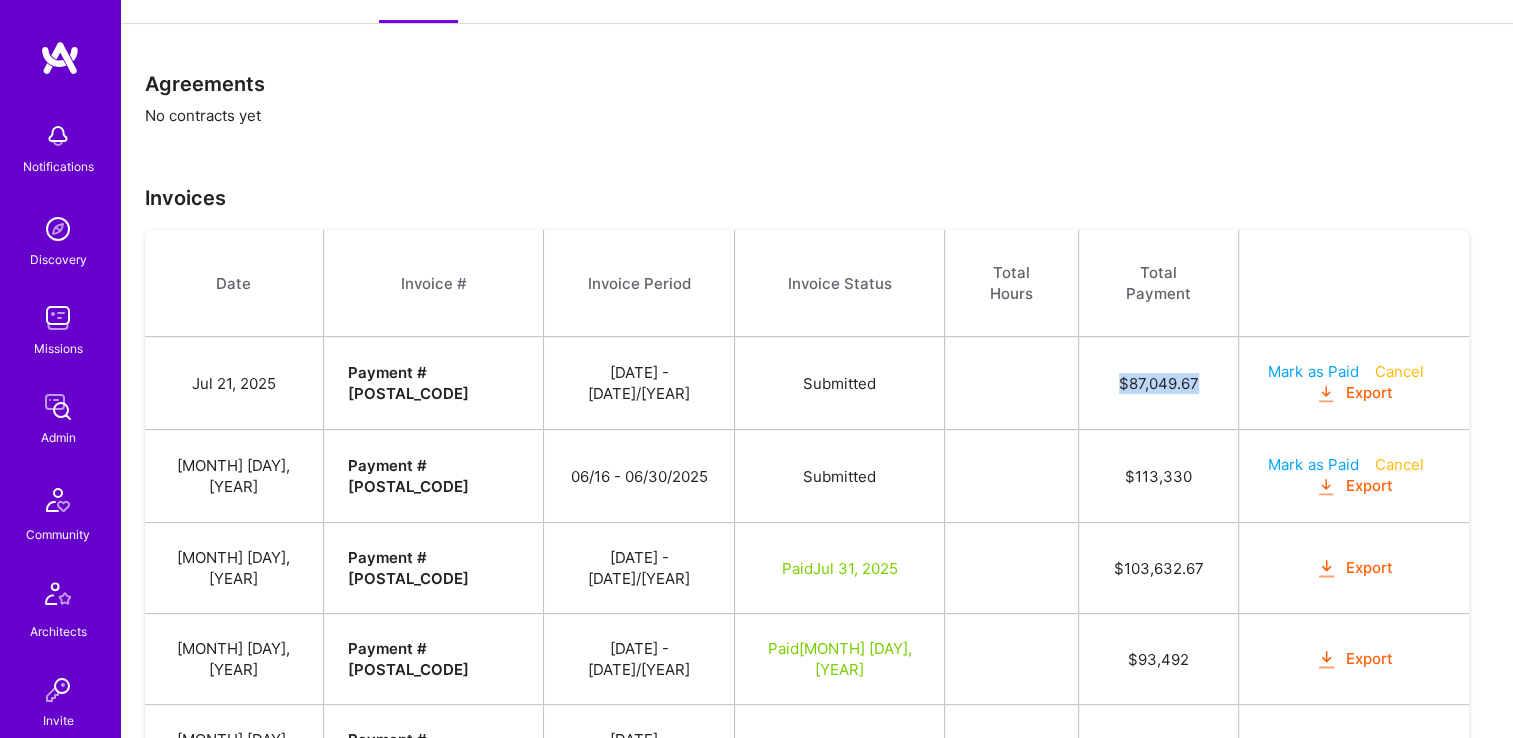 drag, startPoint x: 1109, startPoint y: 352, endPoint x: 1017, endPoint y: 350, distance: 92.021736 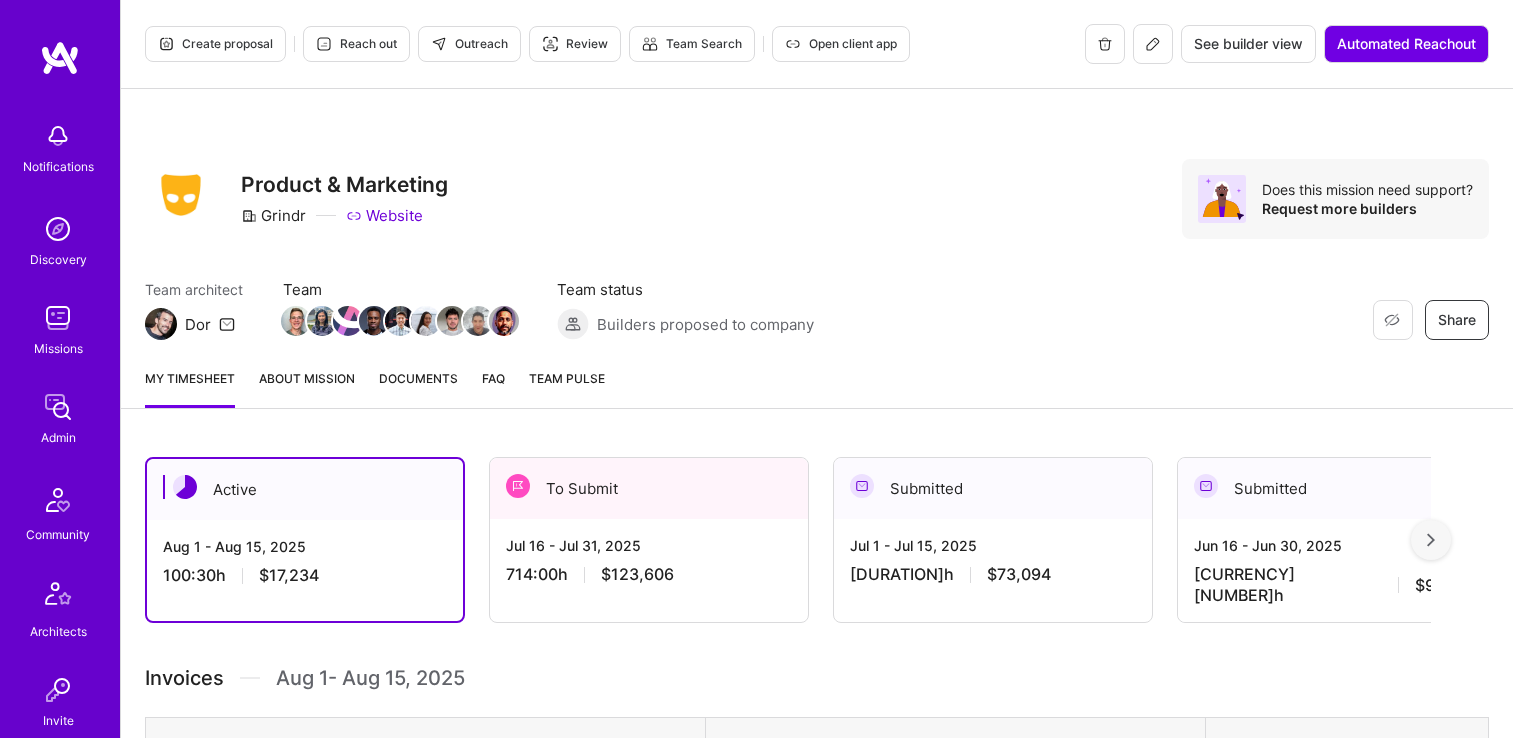 scroll, scrollTop: 0, scrollLeft: 0, axis: both 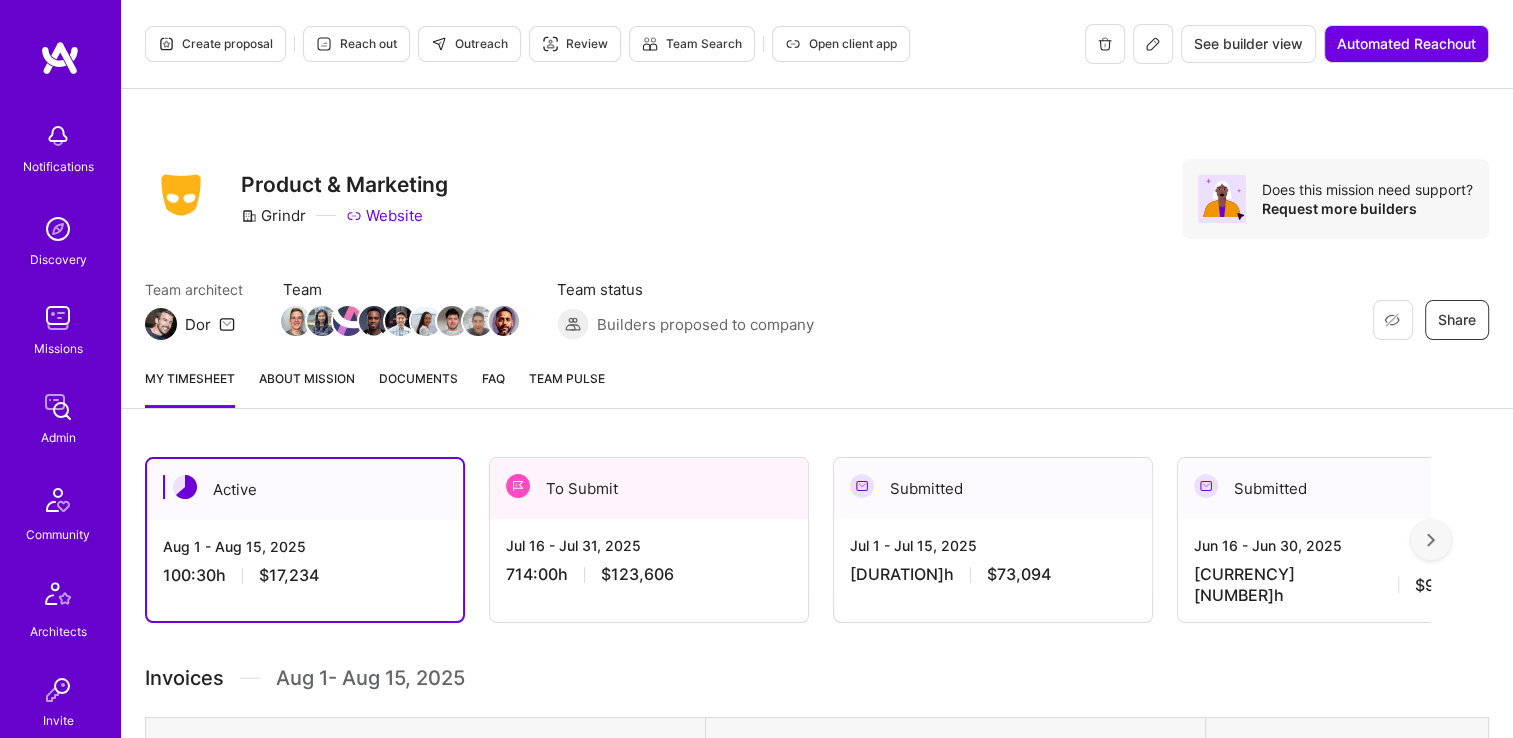 click on "Documents" at bounding box center (418, 388) 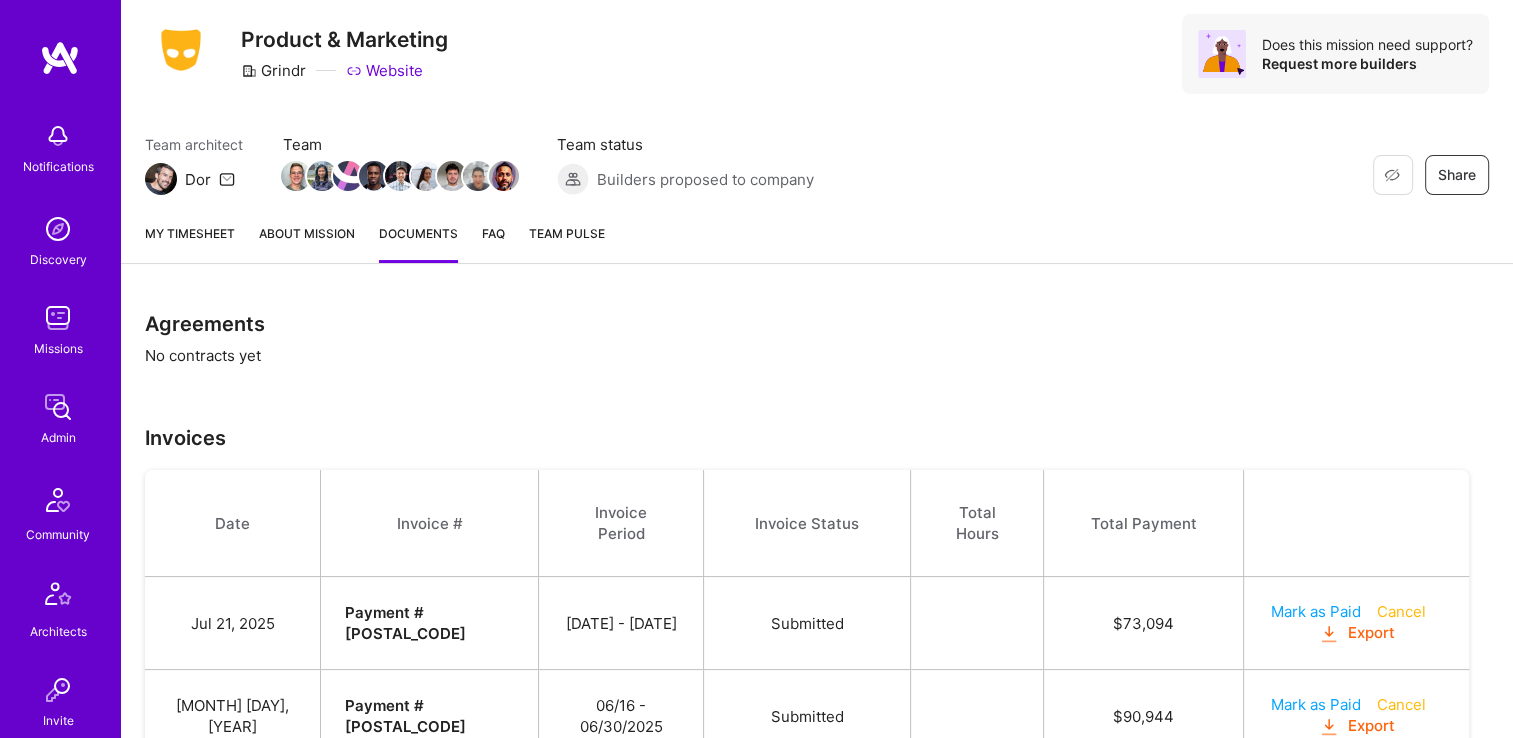 scroll, scrollTop: 300, scrollLeft: 0, axis: vertical 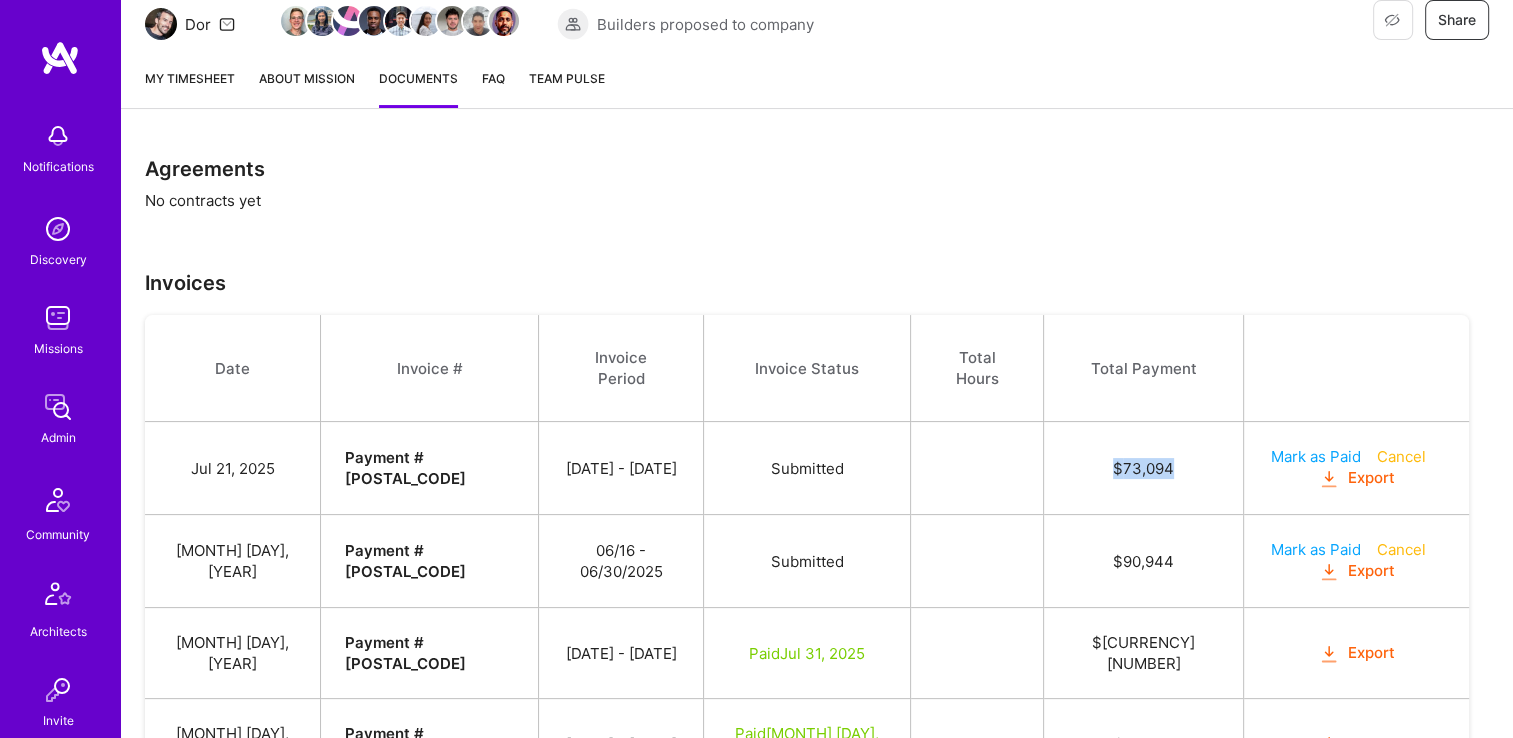 drag, startPoint x: 1106, startPoint y: 437, endPoint x: 1015, endPoint y: 439, distance: 91.02197 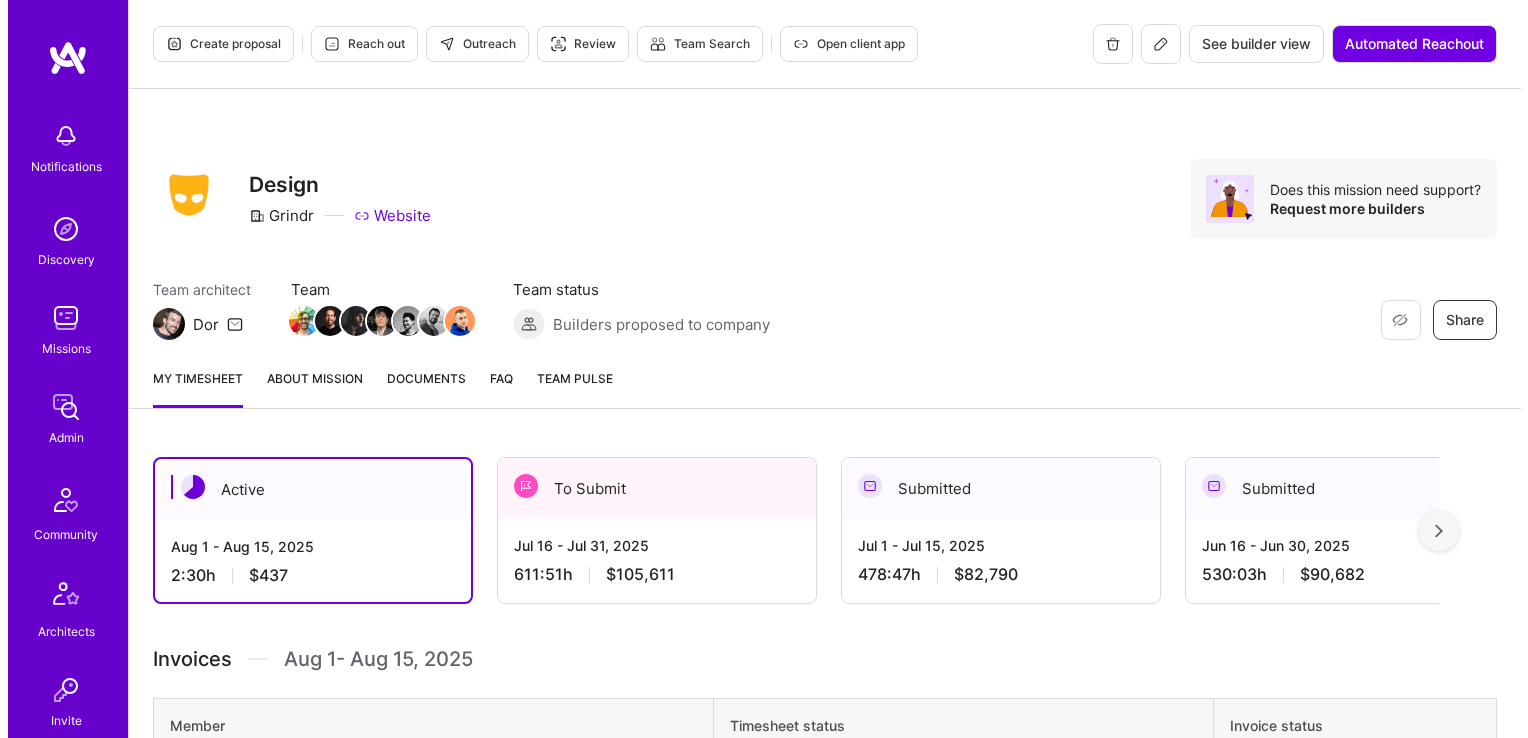 scroll, scrollTop: 0, scrollLeft: 0, axis: both 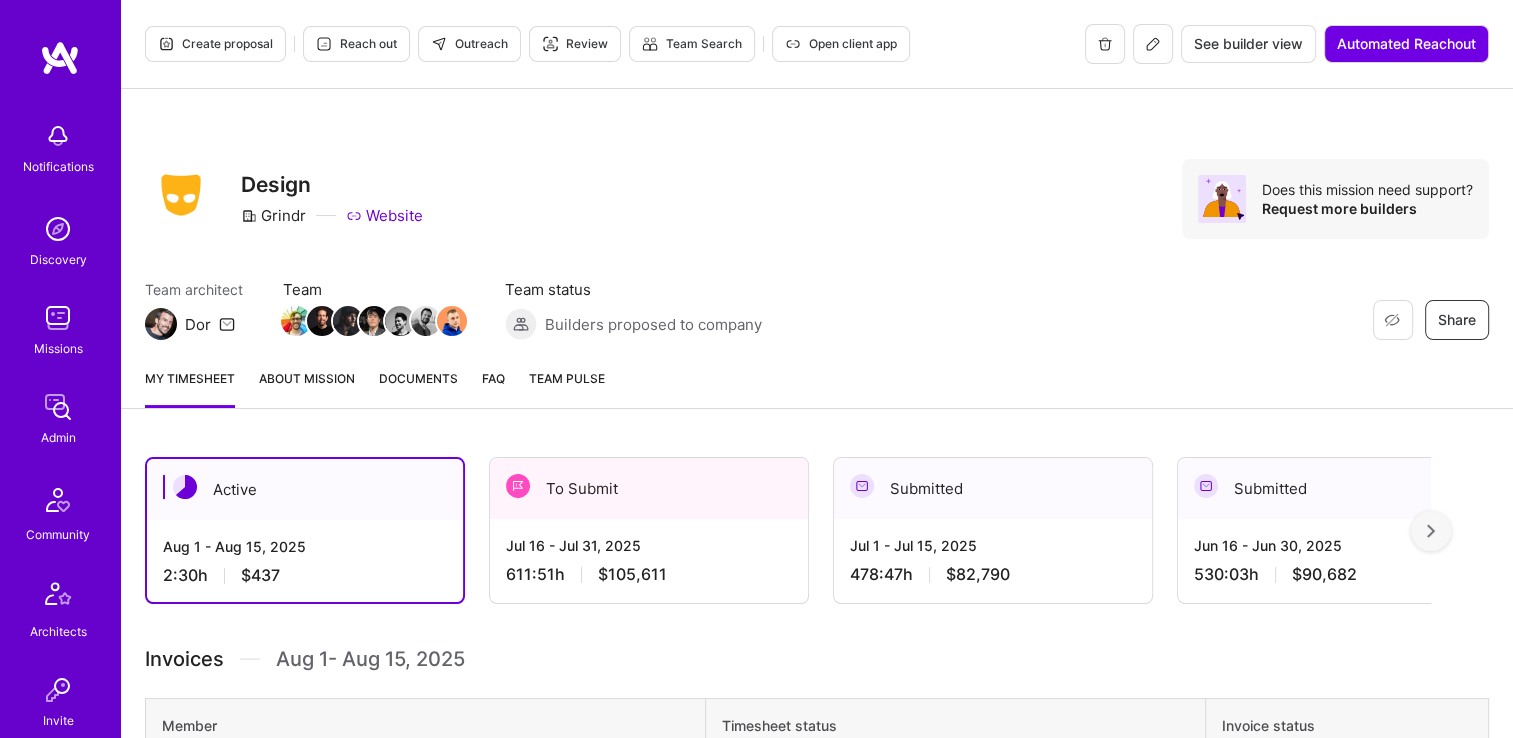 click on "Documents" at bounding box center (418, 388) 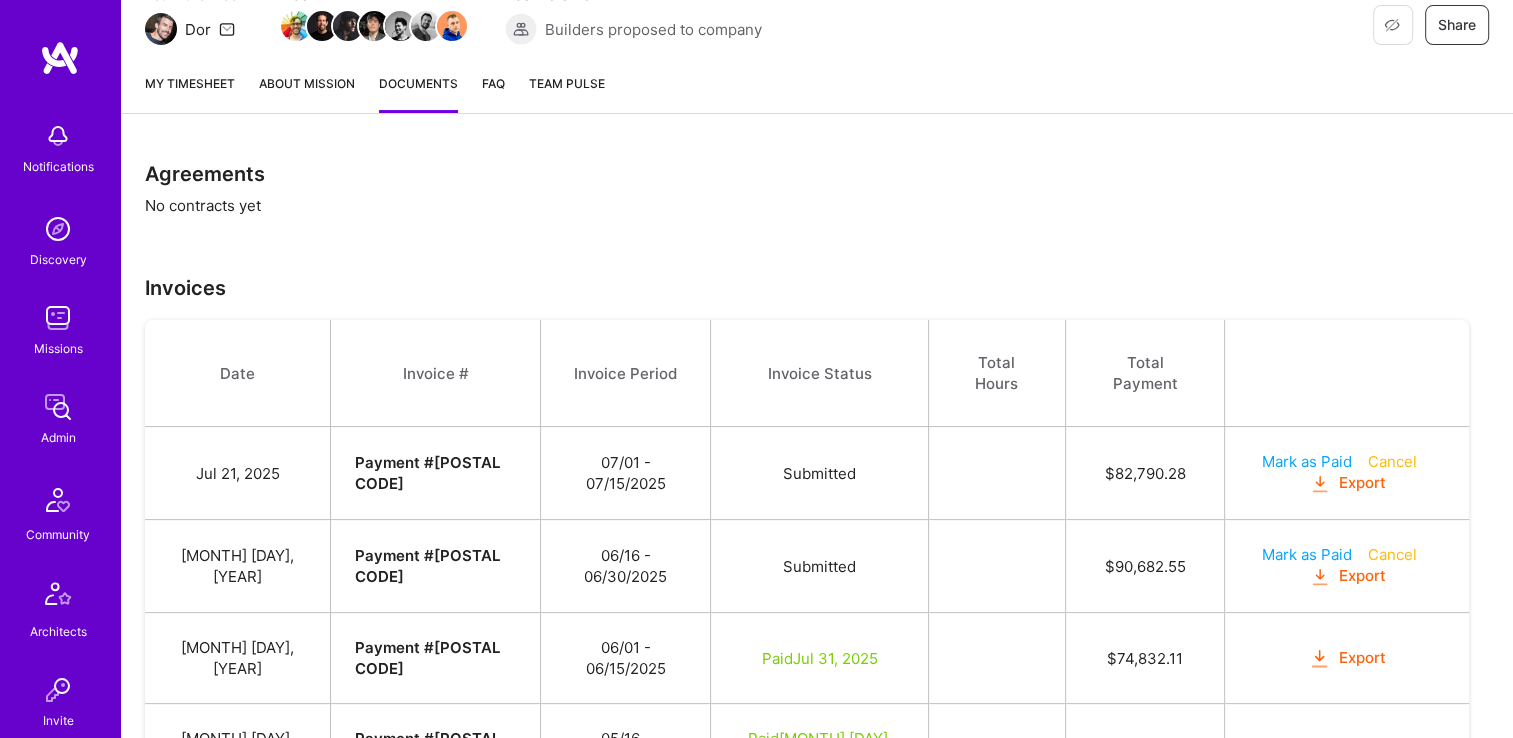 scroll, scrollTop: 385, scrollLeft: 0, axis: vertical 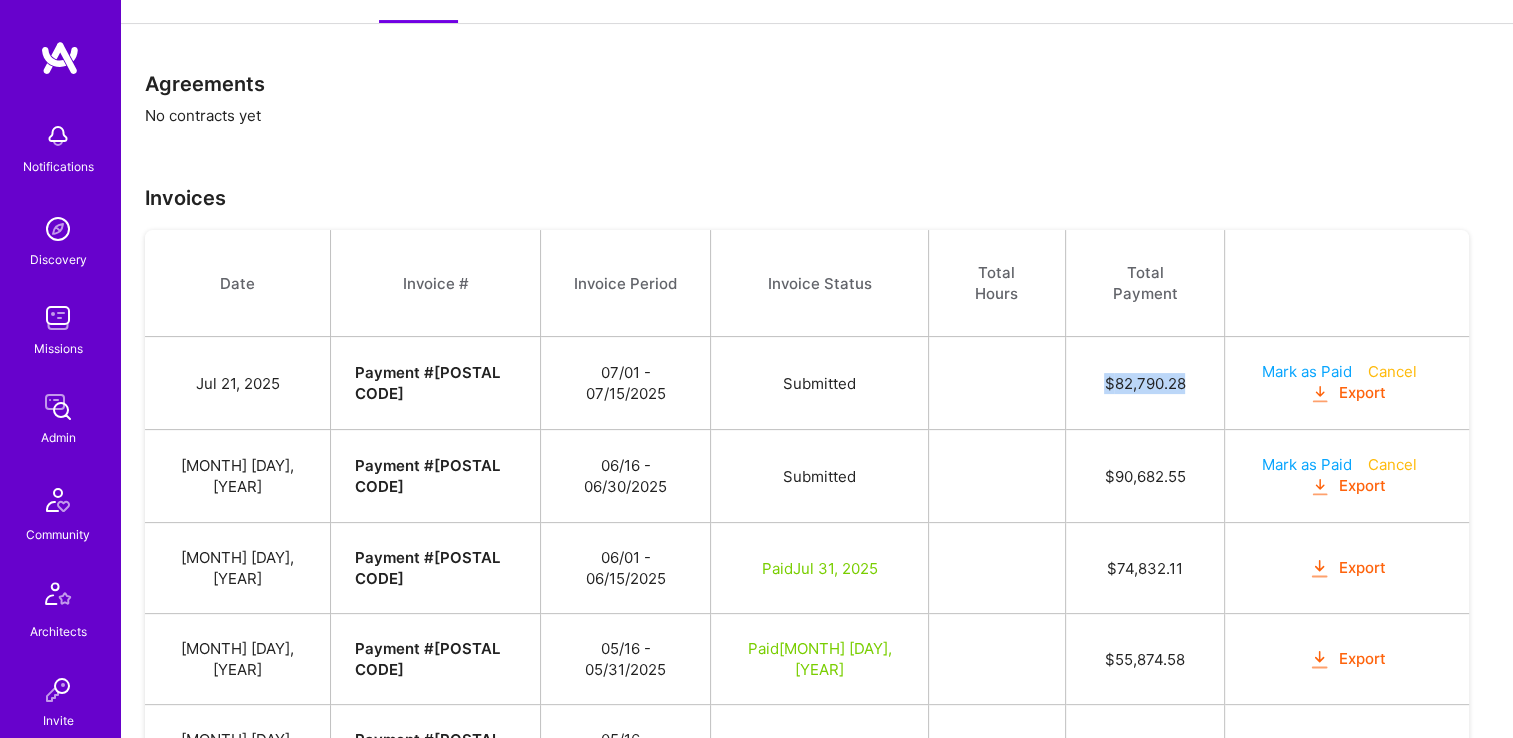 drag, startPoint x: 1115, startPoint y: 352, endPoint x: 1000, endPoint y: 351, distance: 115.00435 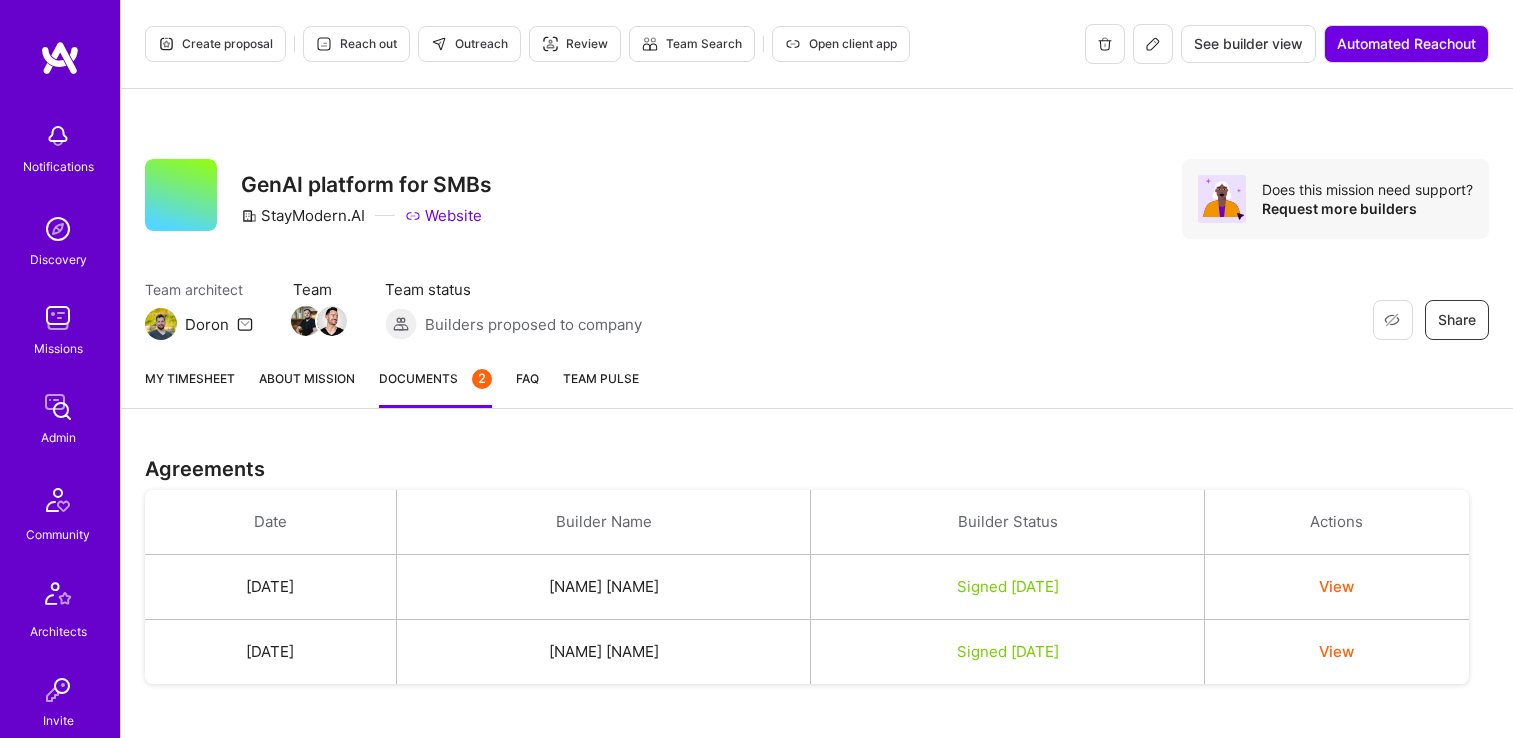 scroll, scrollTop: 700, scrollLeft: 0, axis: vertical 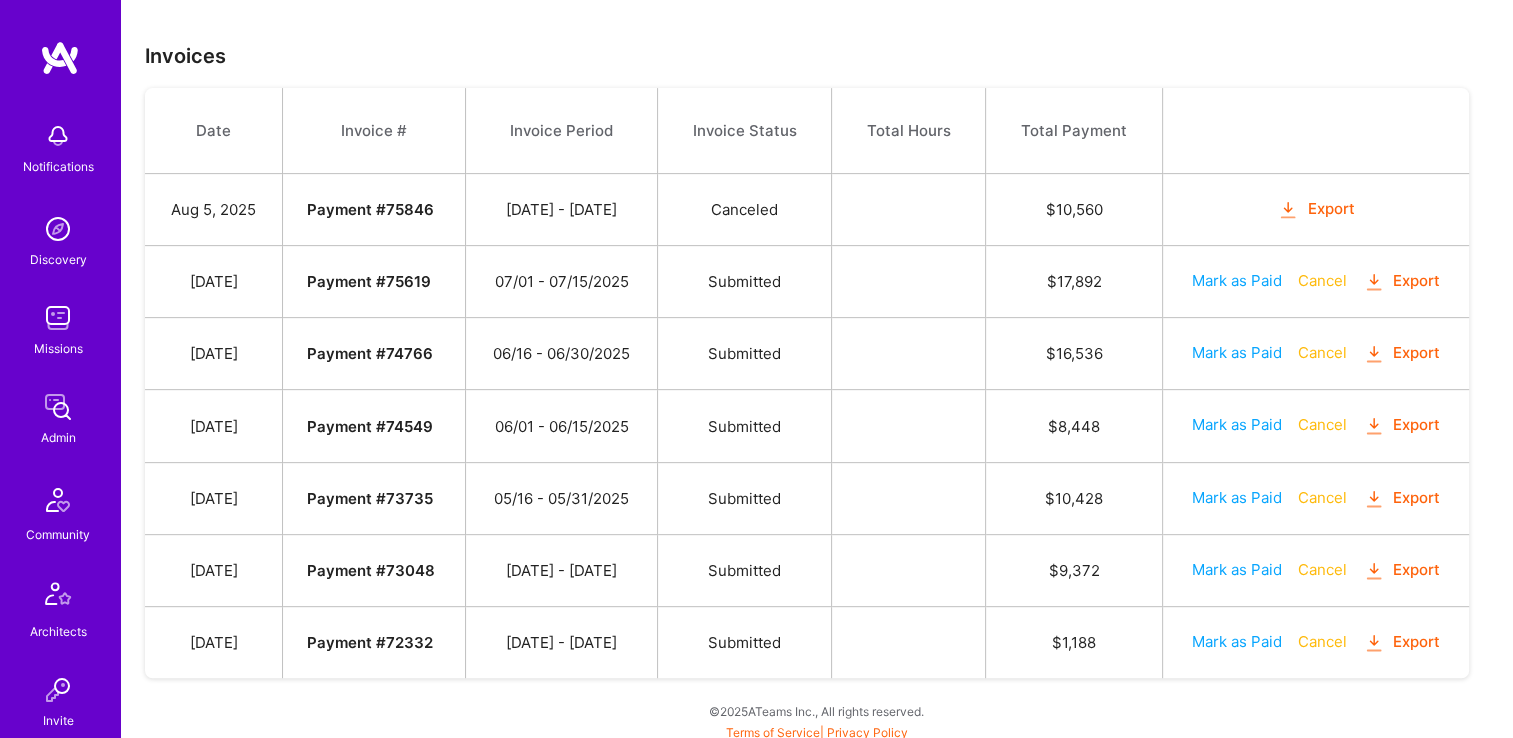 click on "Invoices" at bounding box center [817, 56] 